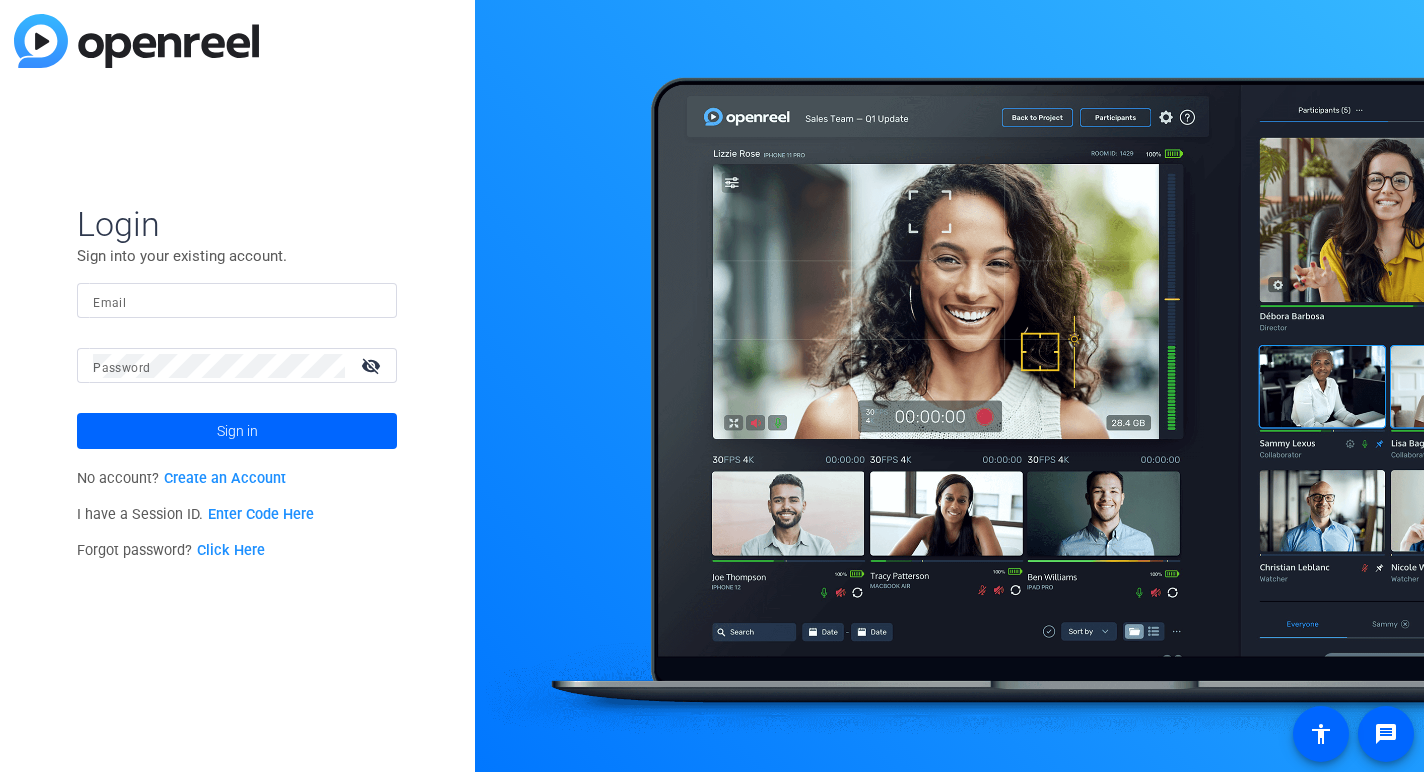 scroll, scrollTop: 0, scrollLeft: 0, axis: both 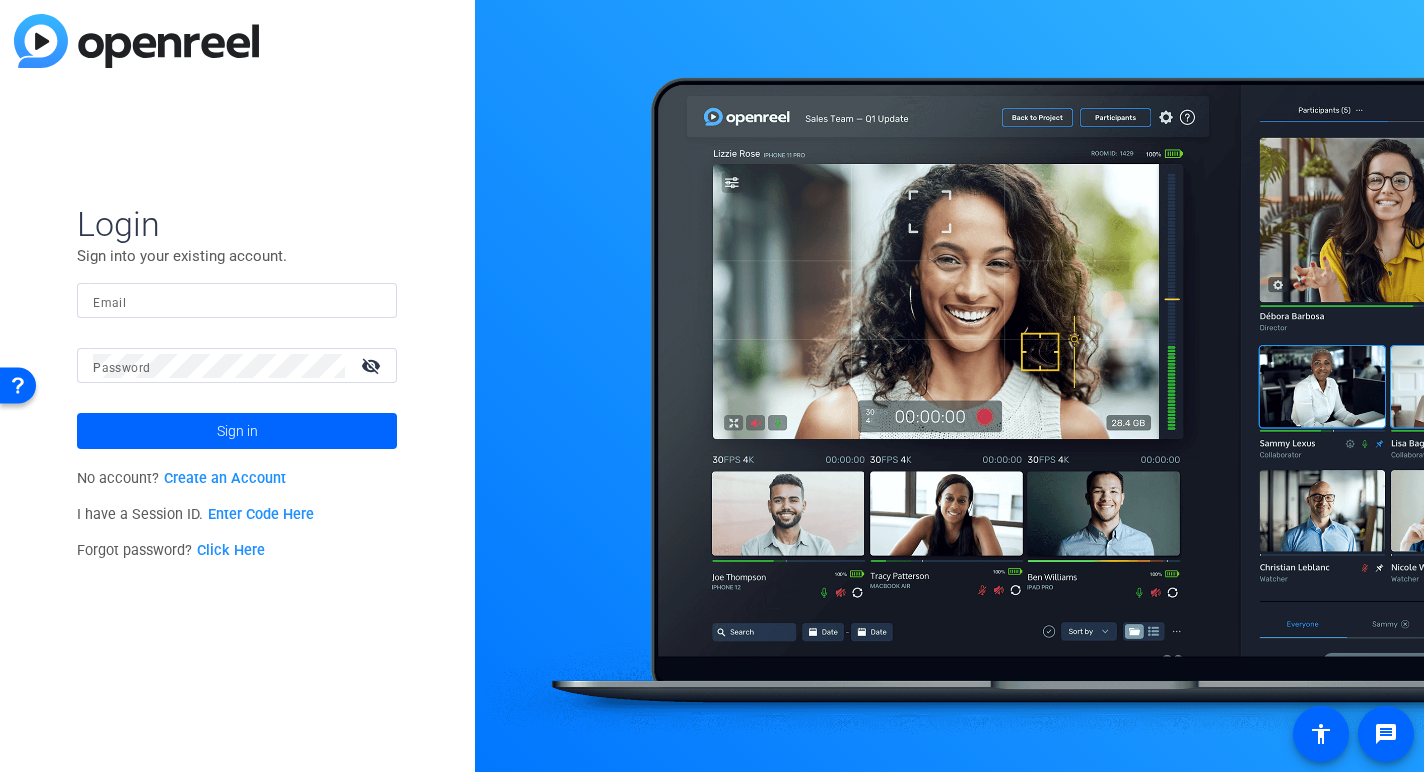 click on "Email" at bounding box center [237, 301] 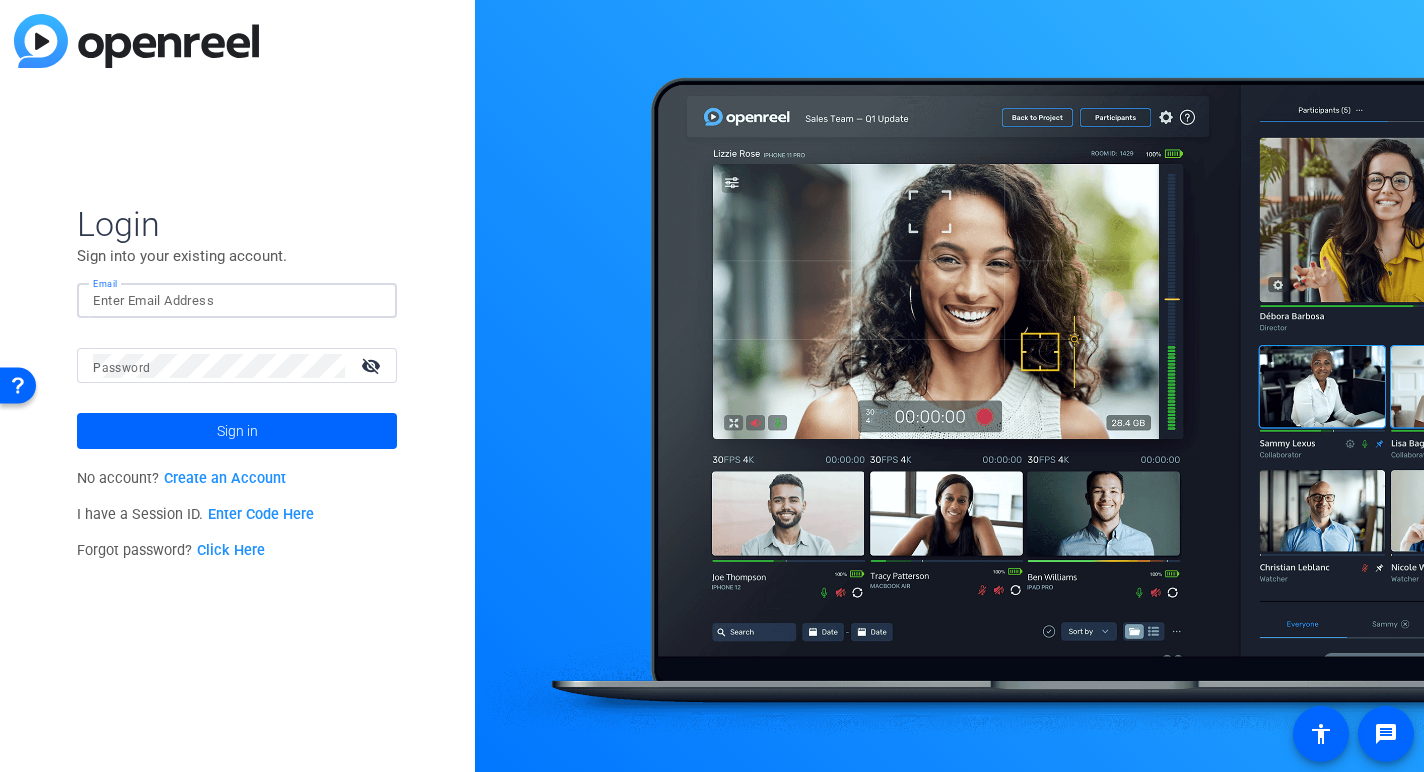 click 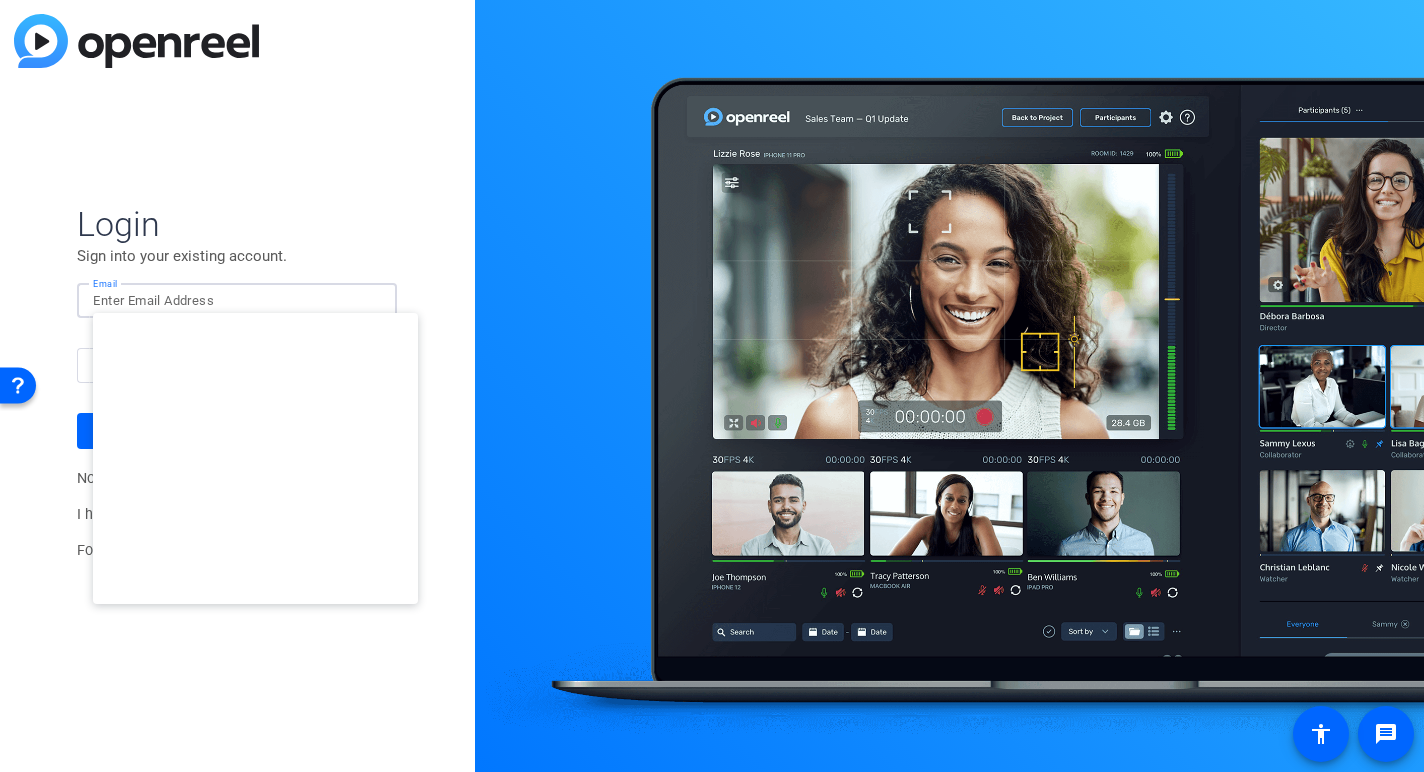type on "studiosupport+2@openreel.com" 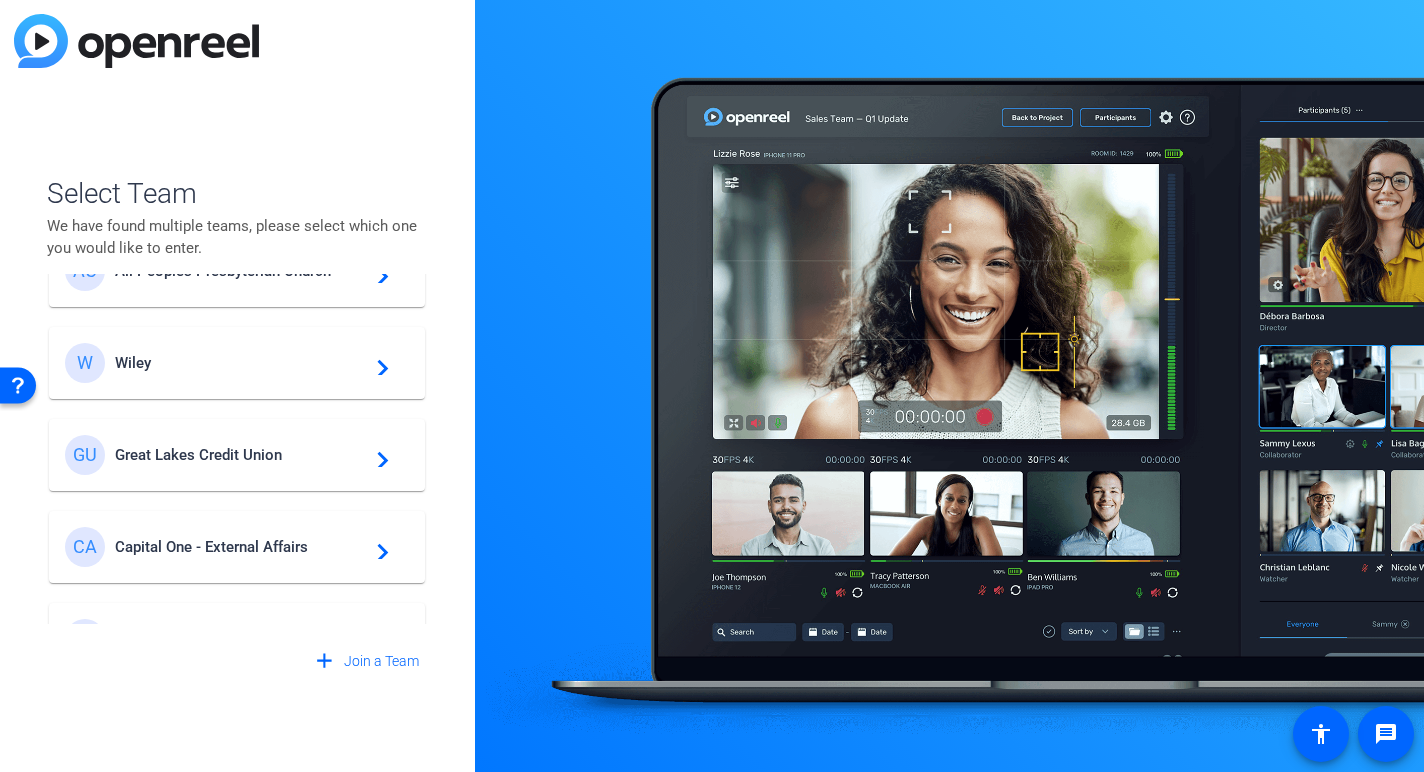 scroll, scrollTop: 59, scrollLeft: 0, axis: vertical 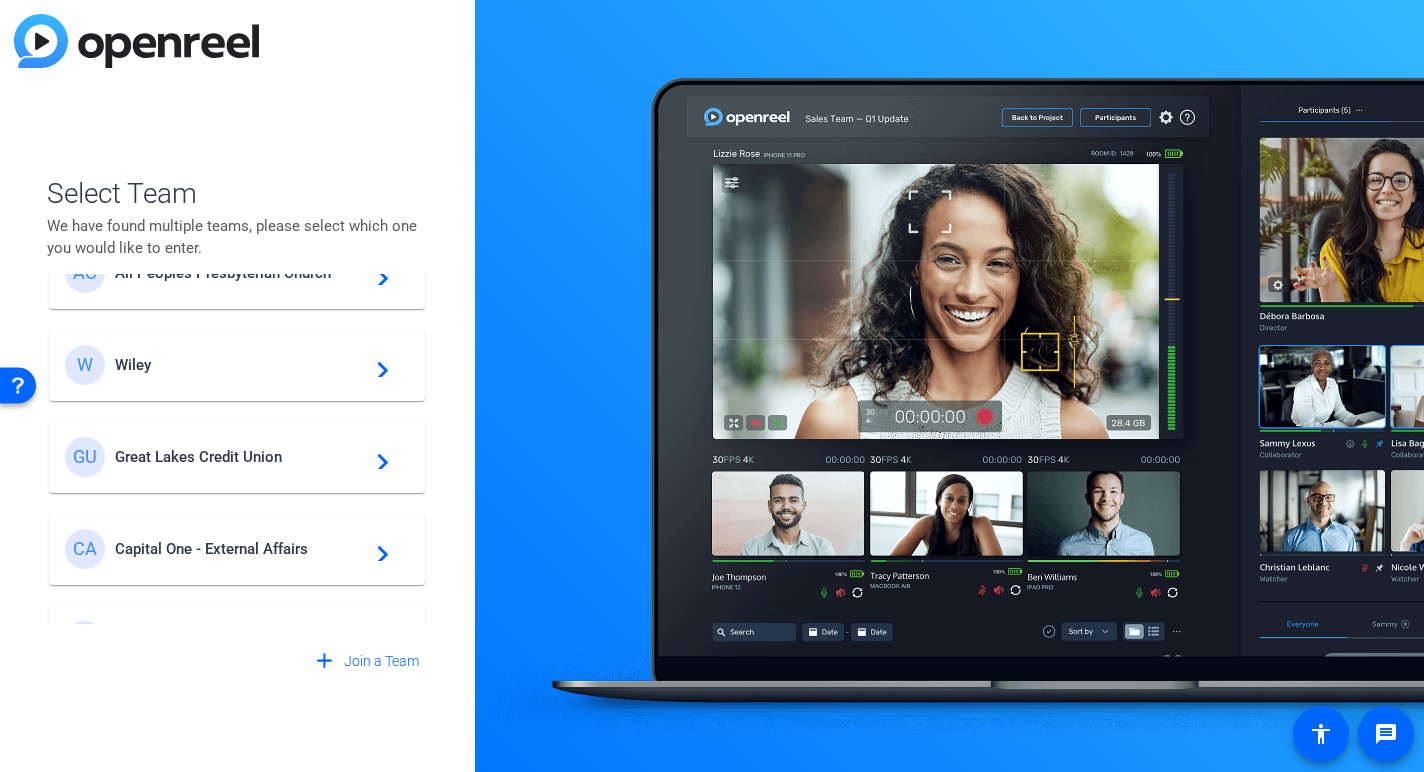 click on "Great Lakes Credit Union" 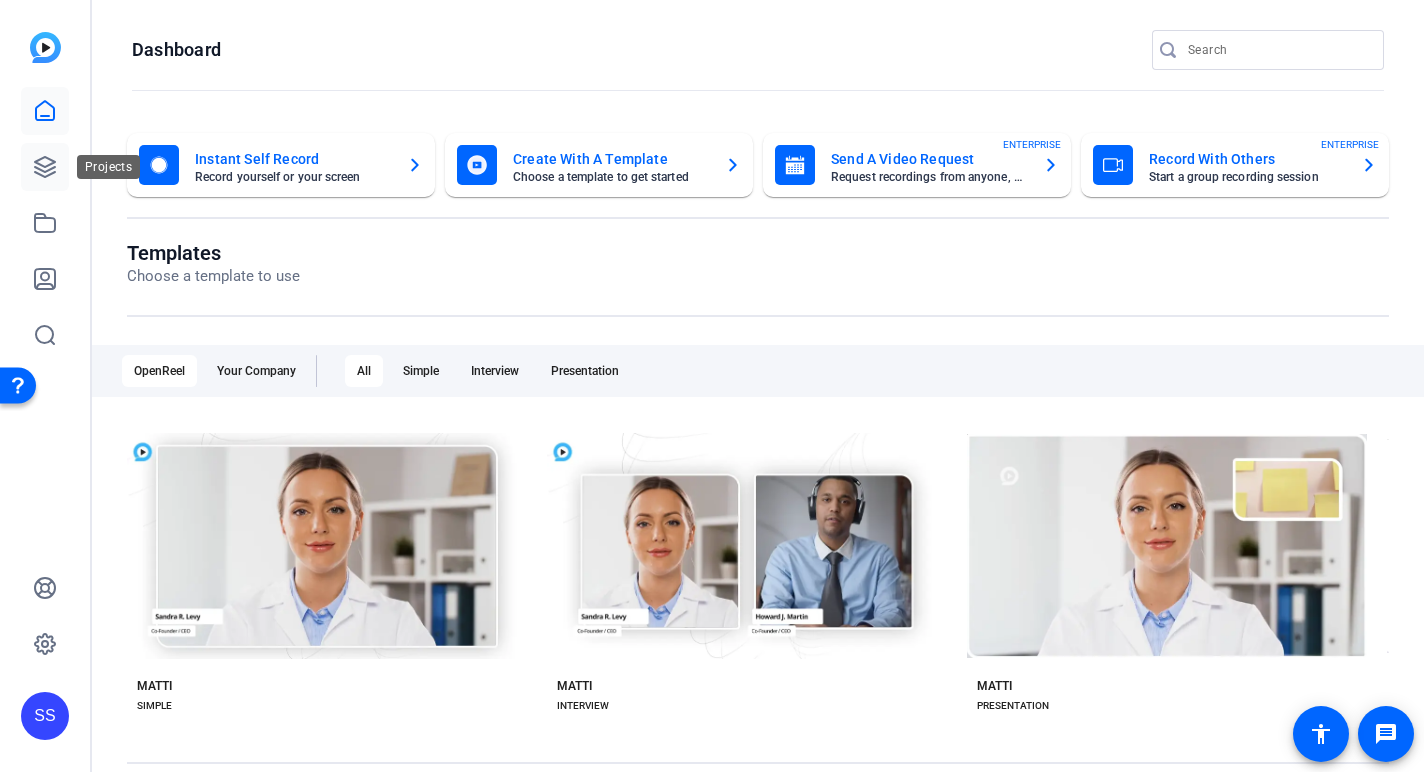 click 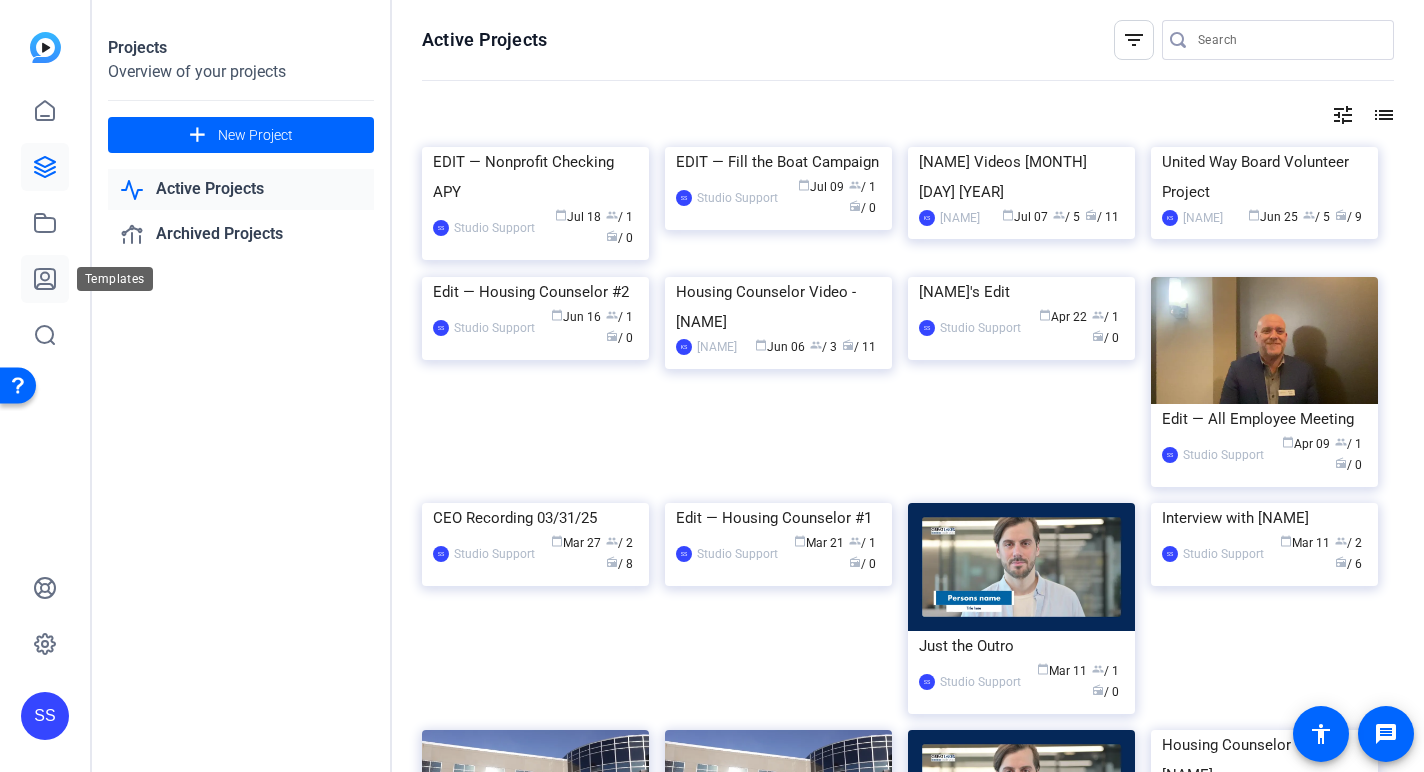 click 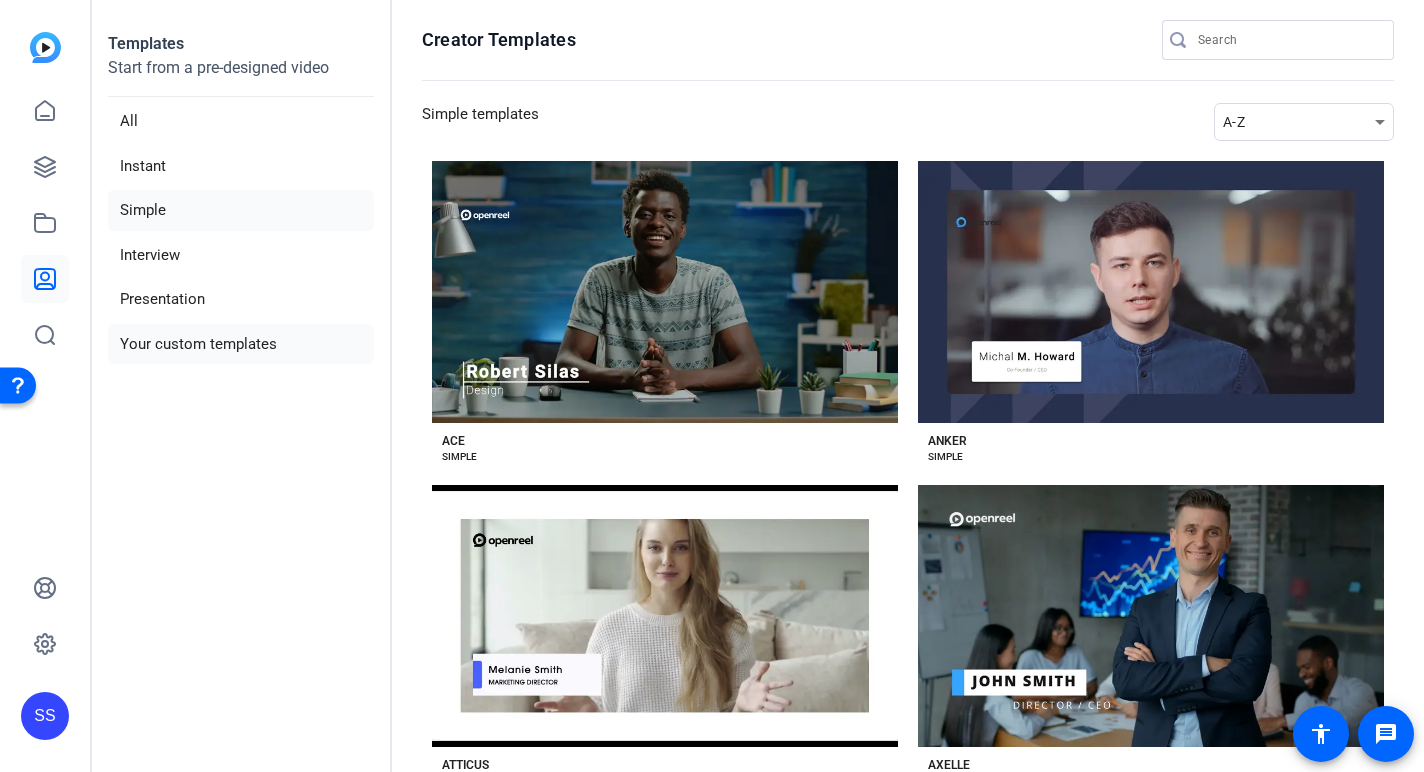 click on "Your custom templates" 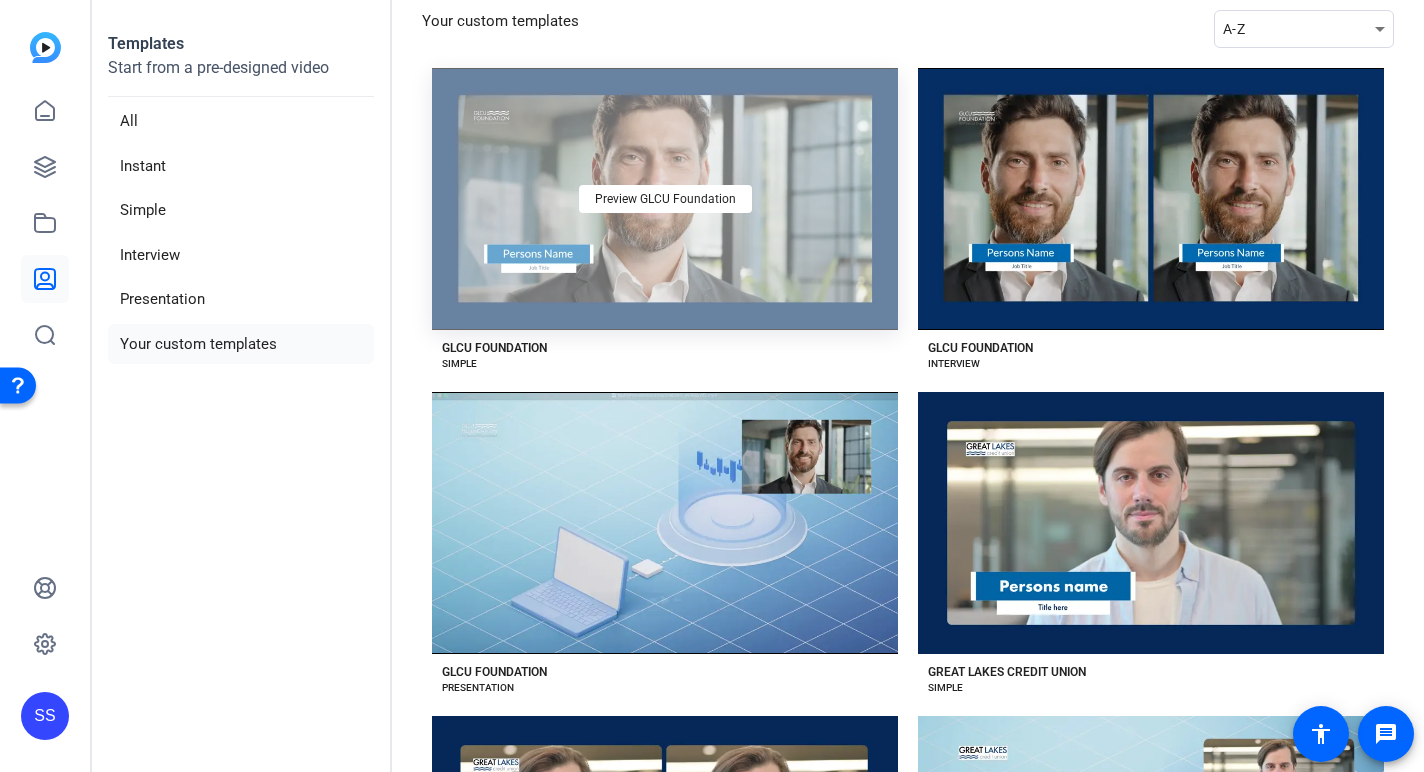 scroll, scrollTop: 47, scrollLeft: 0, axis: vertical 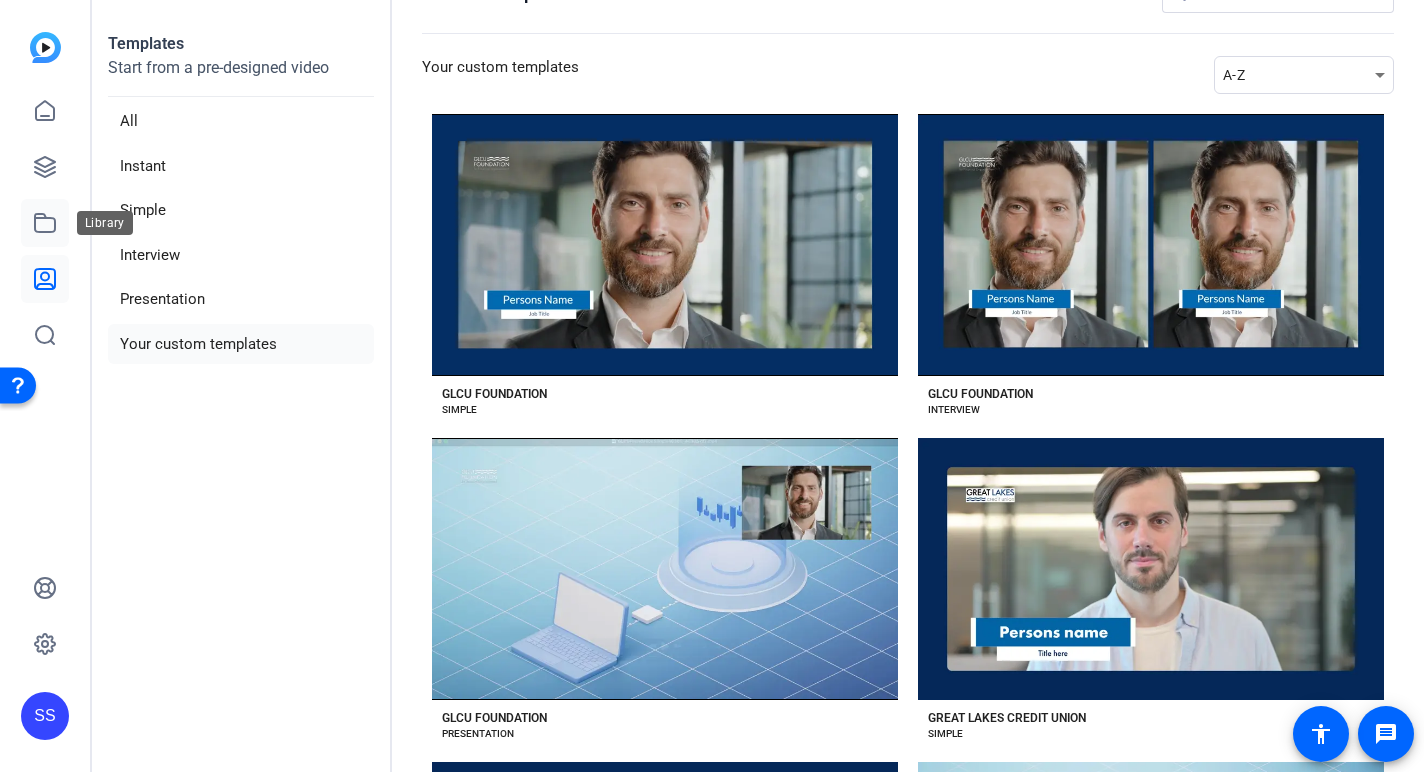 click 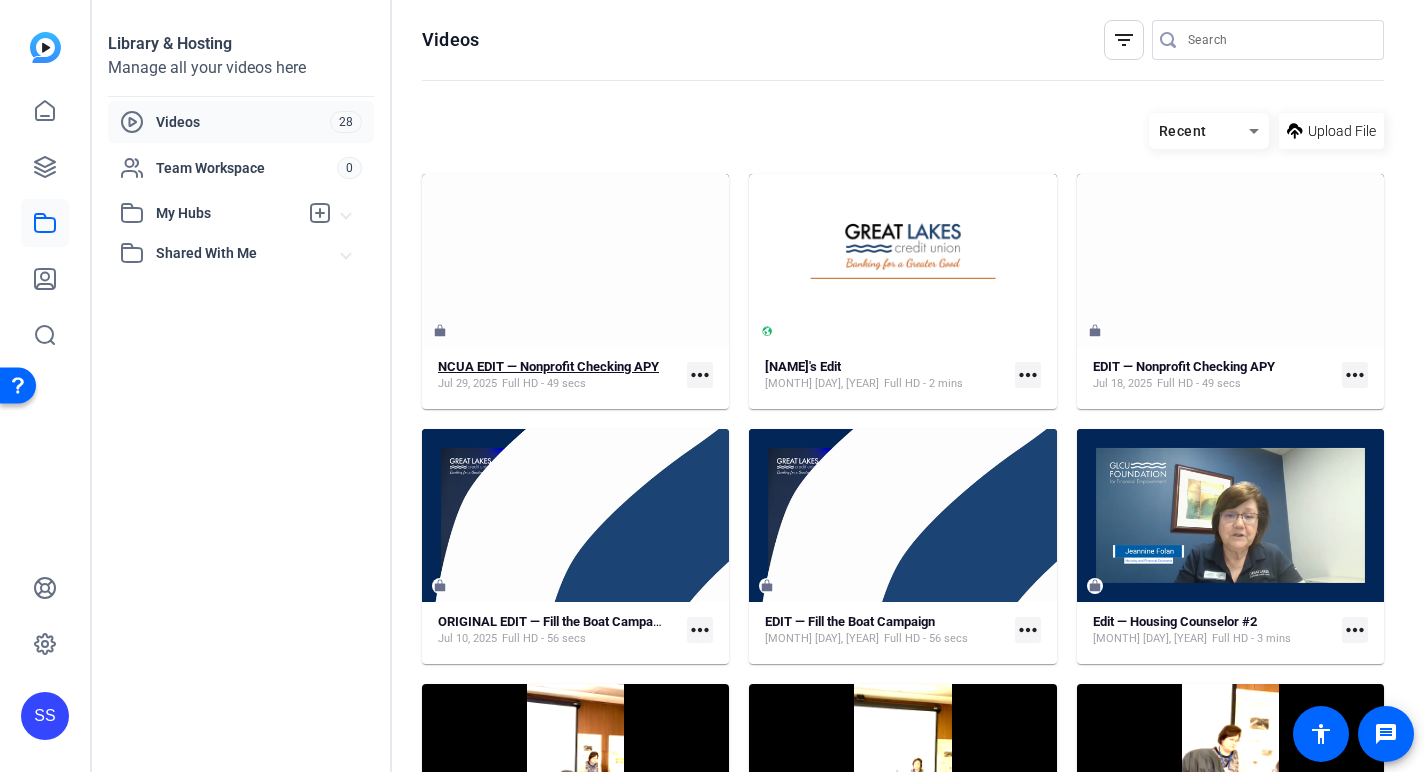 click on "NCUA EDIT — Nonprofit Checking APY" 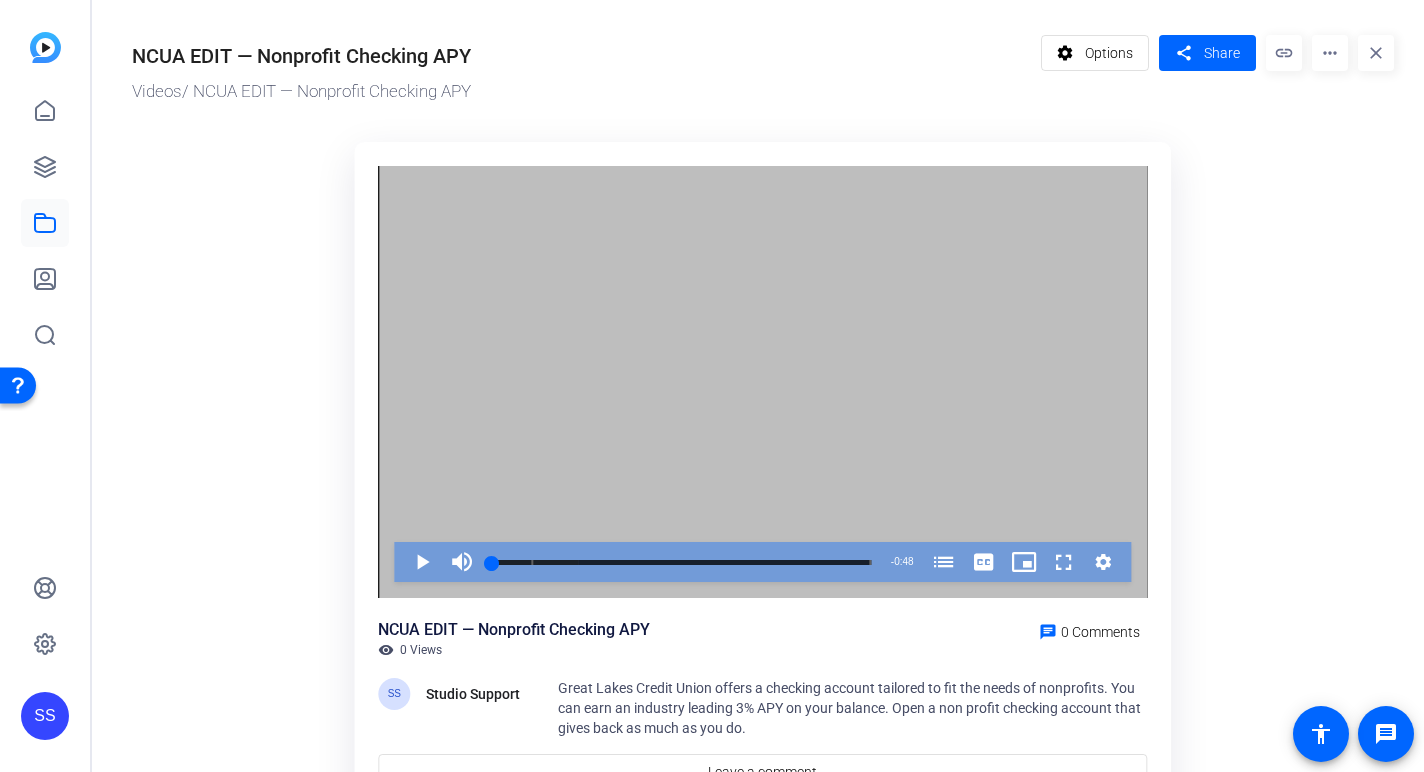 click at bounding box center (762, 382) 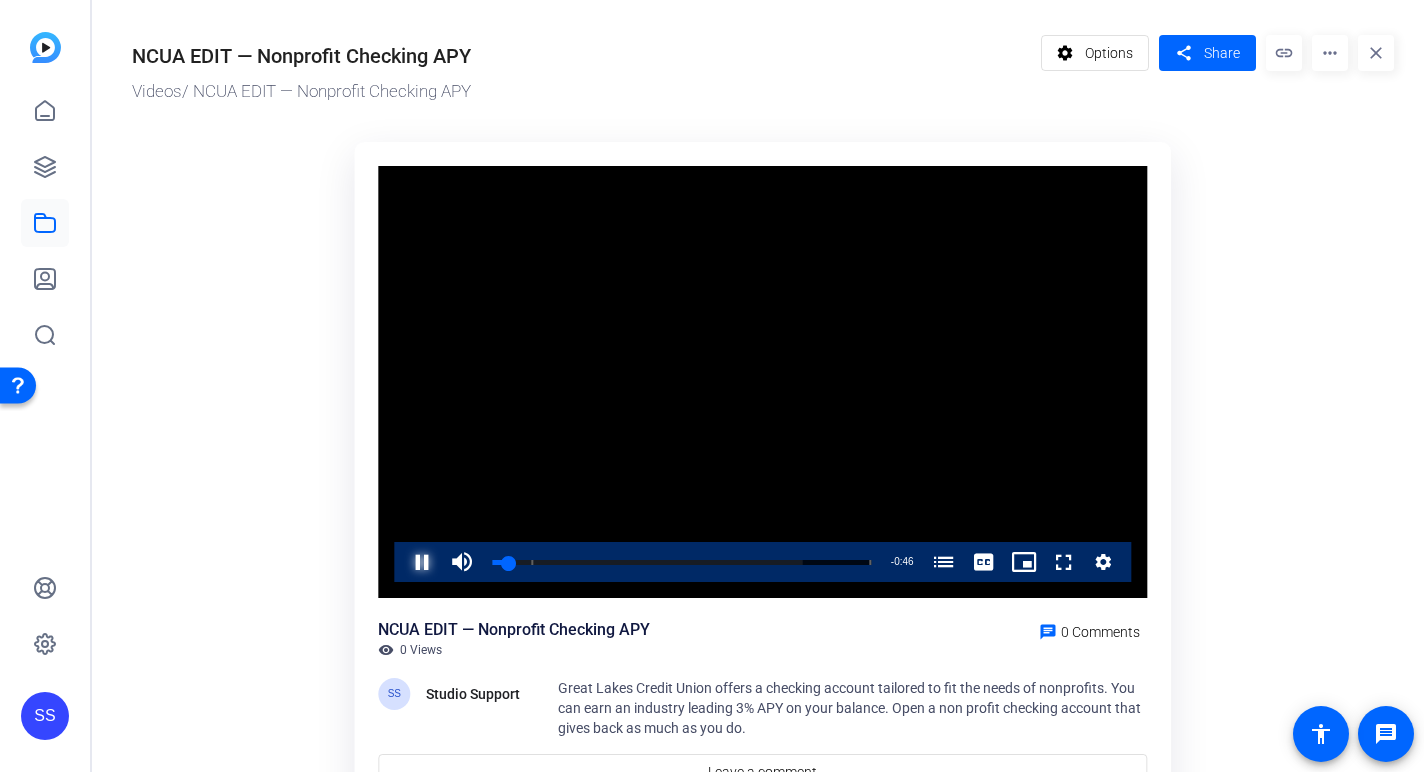 click at bounding box center [402, 562] 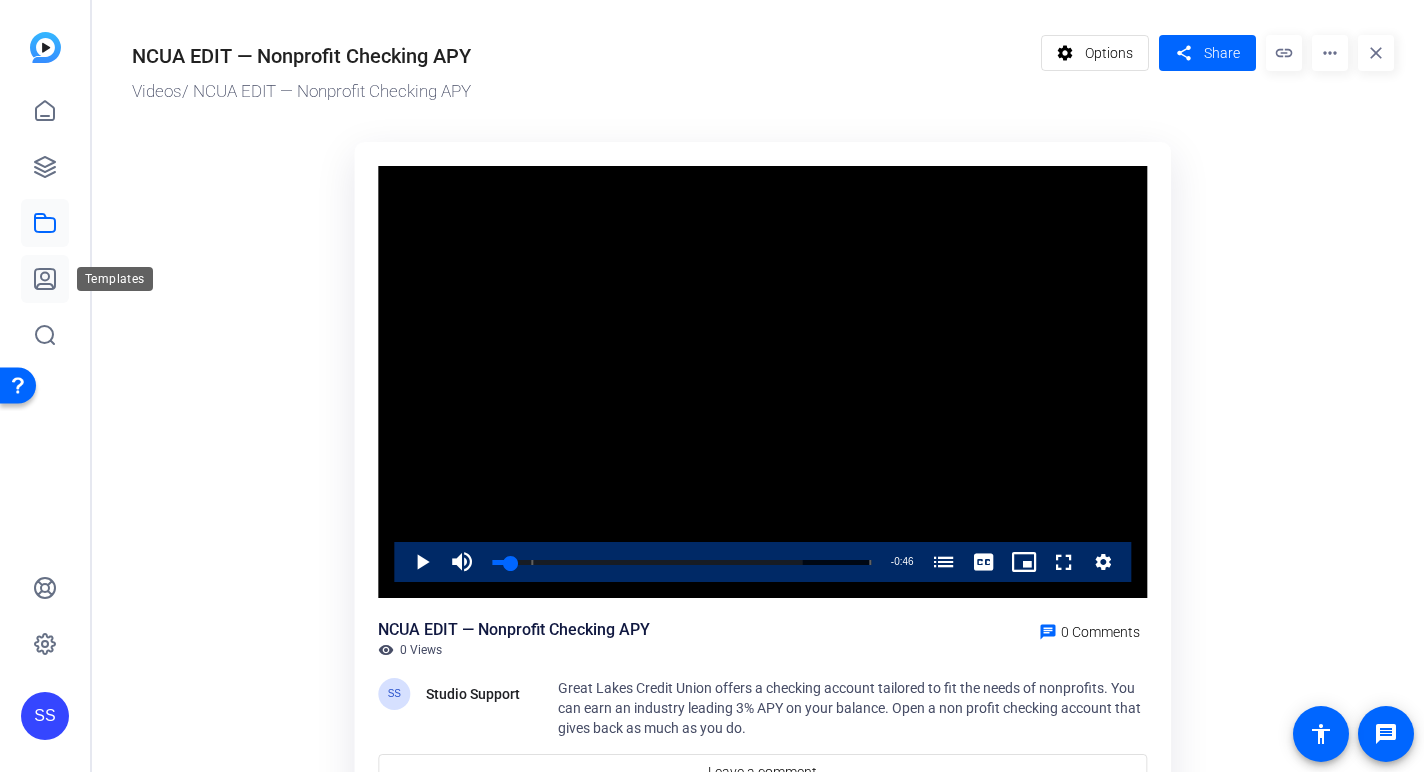 click 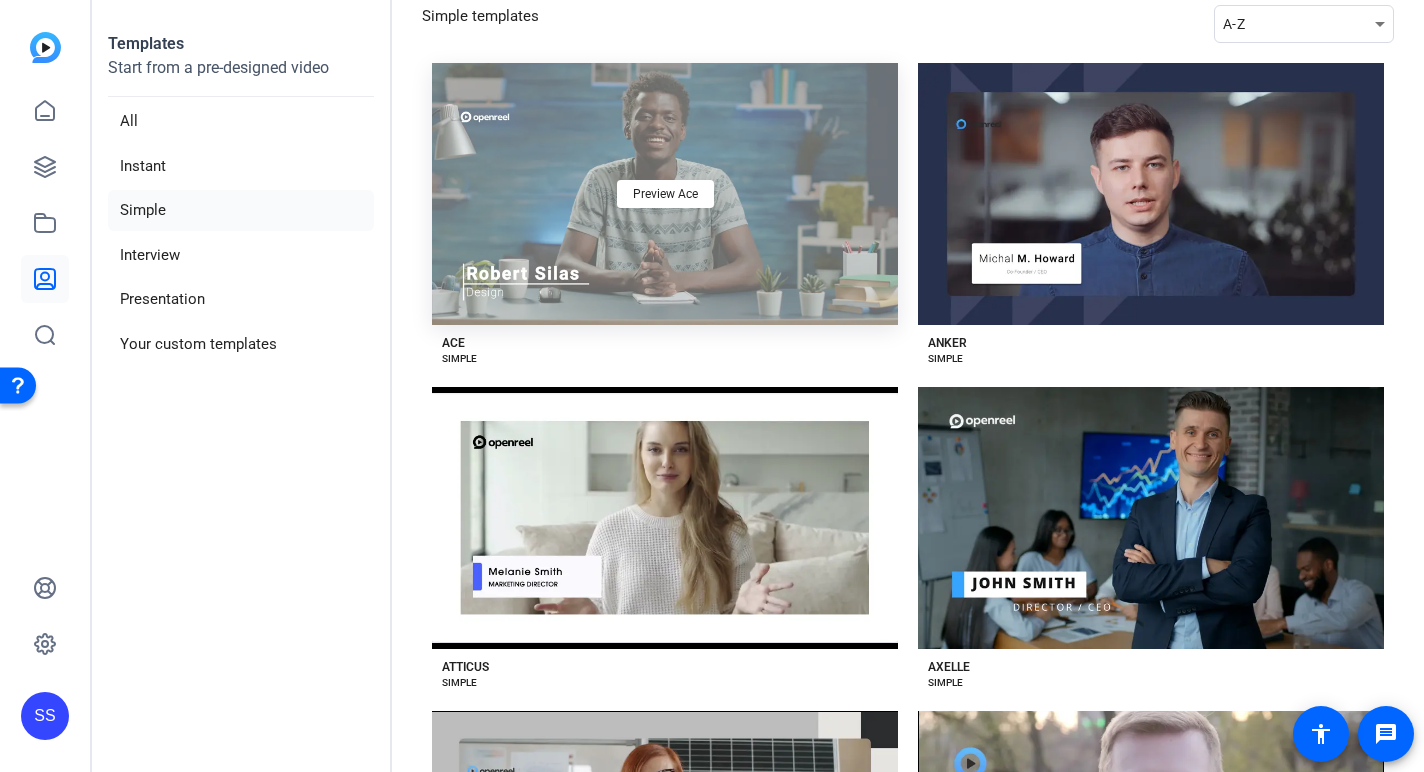 scroll, scrollTop: 152, scrollLeft: 0, axis: vertical 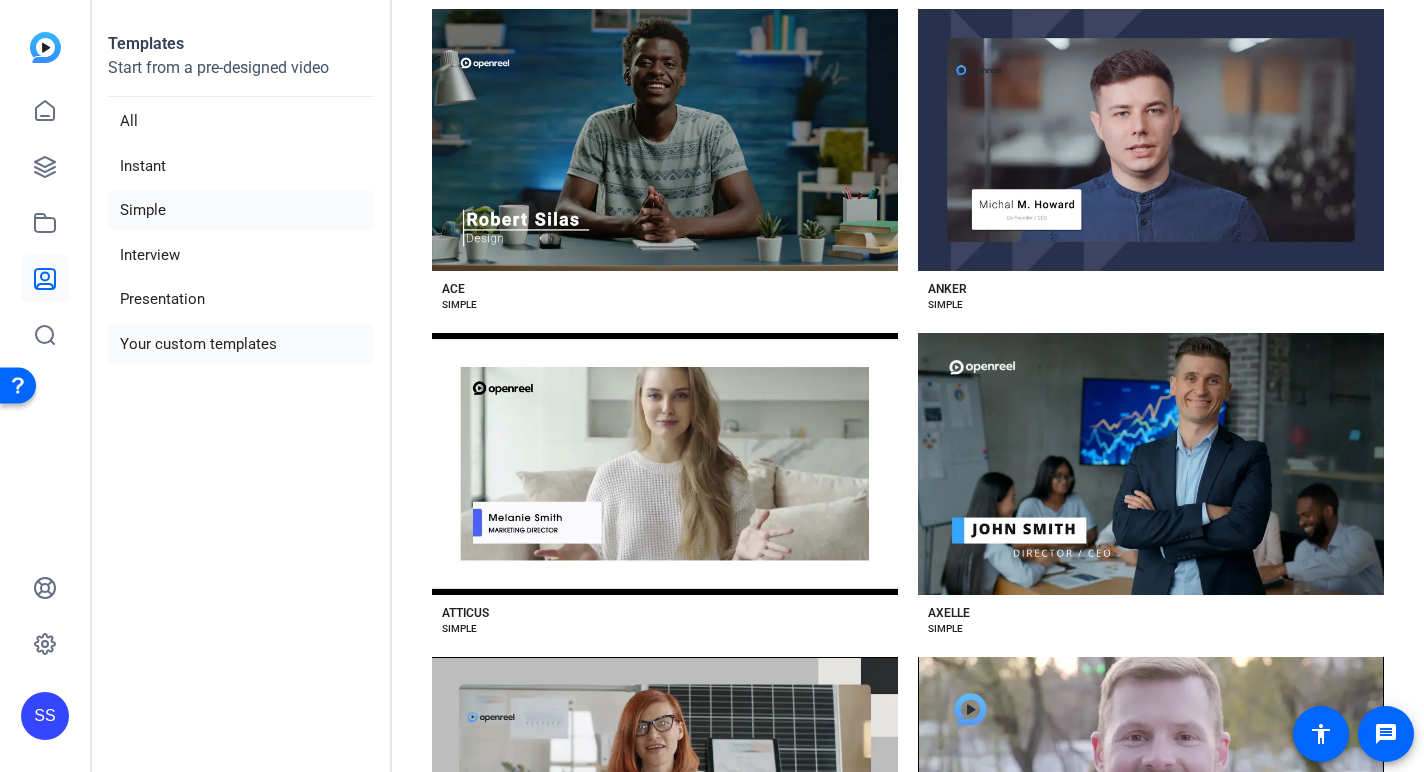 click on "Your custom templates" 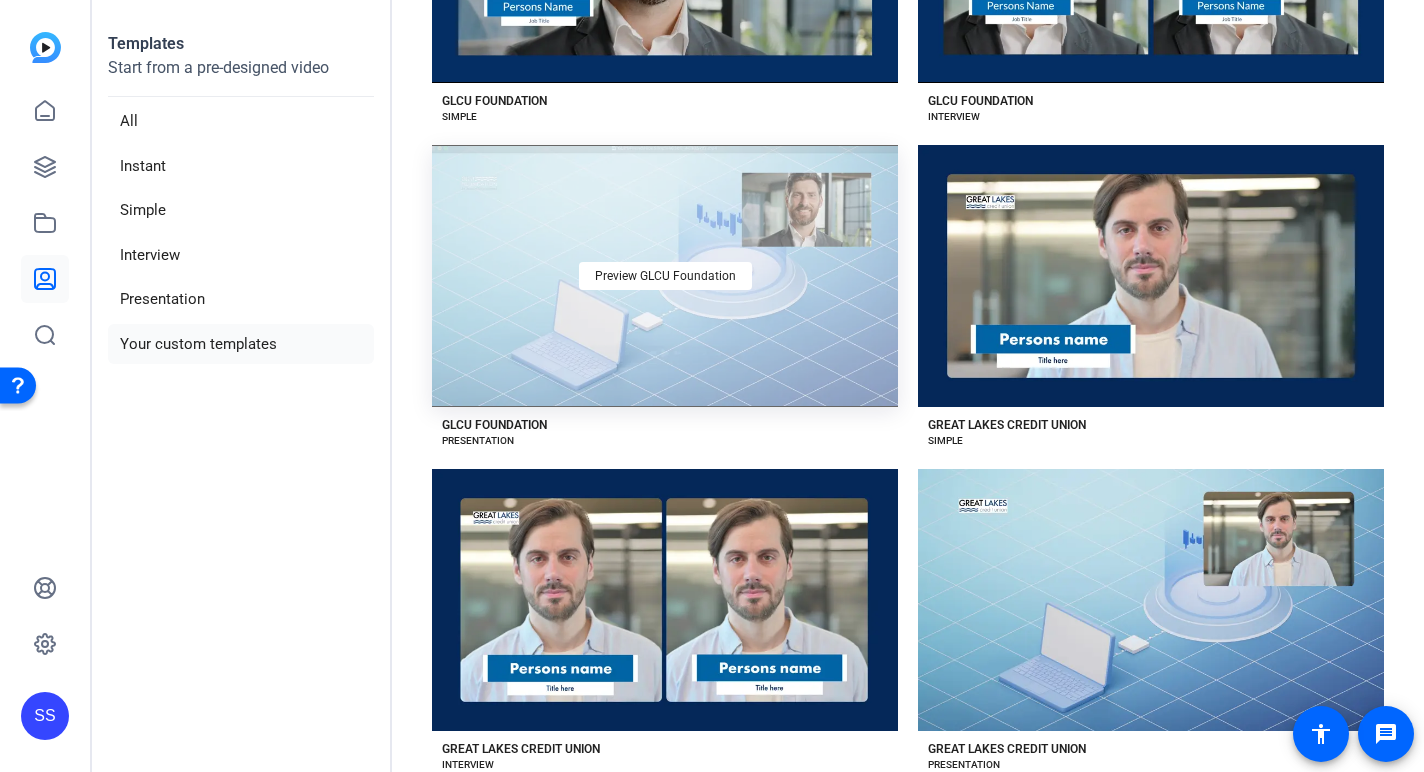 scroll, scrollTop: 351, scrollLeft: 0, axis: vertical 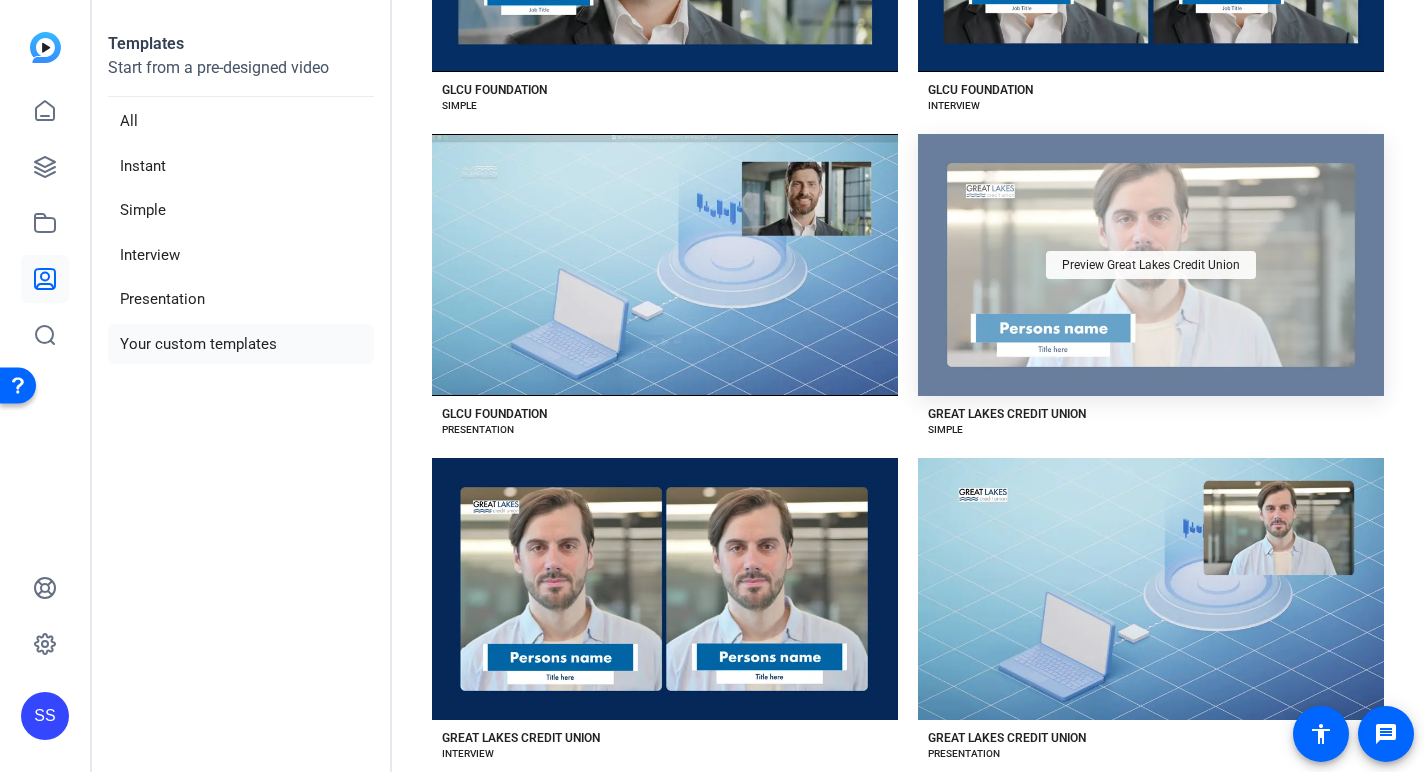 click on "Preview Great Lakes Credit Union" 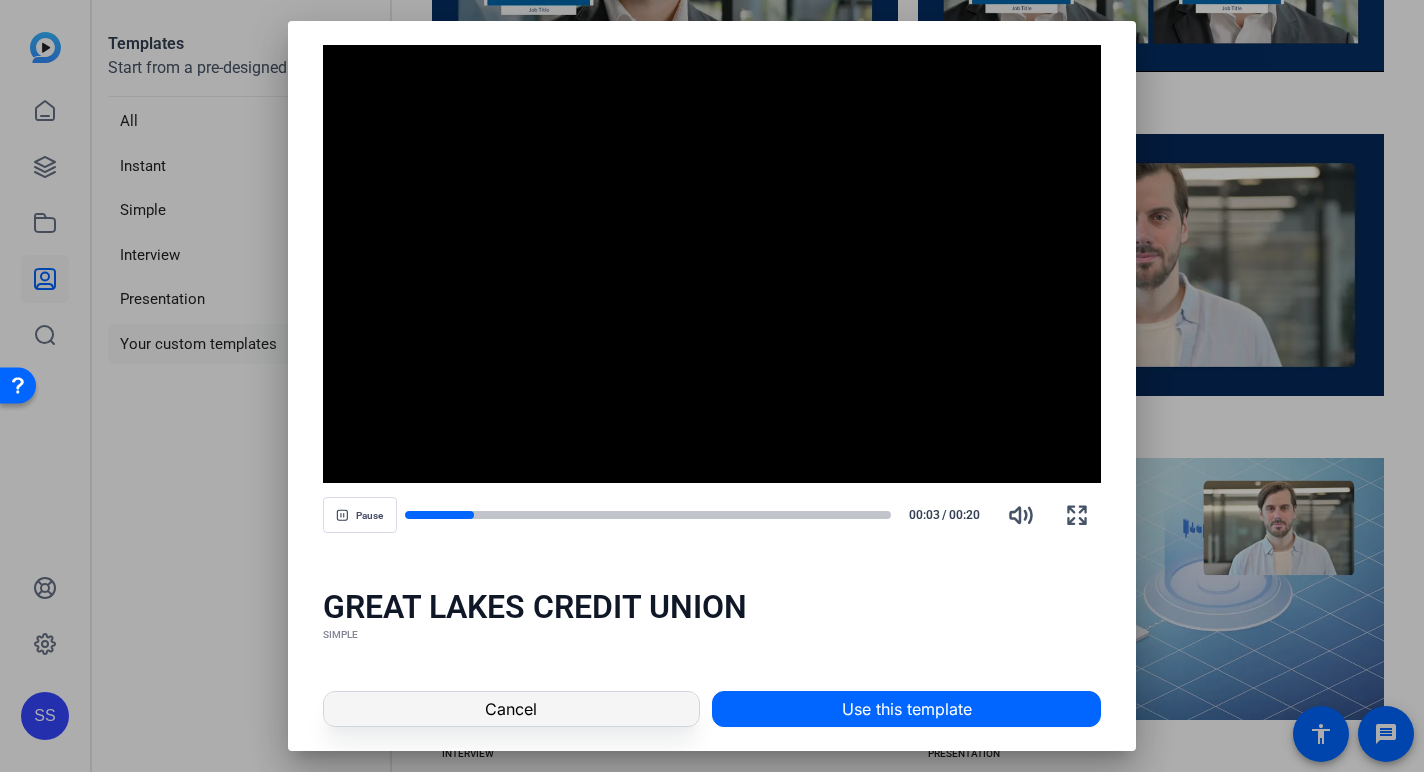 click at bounding box center (511, 709) 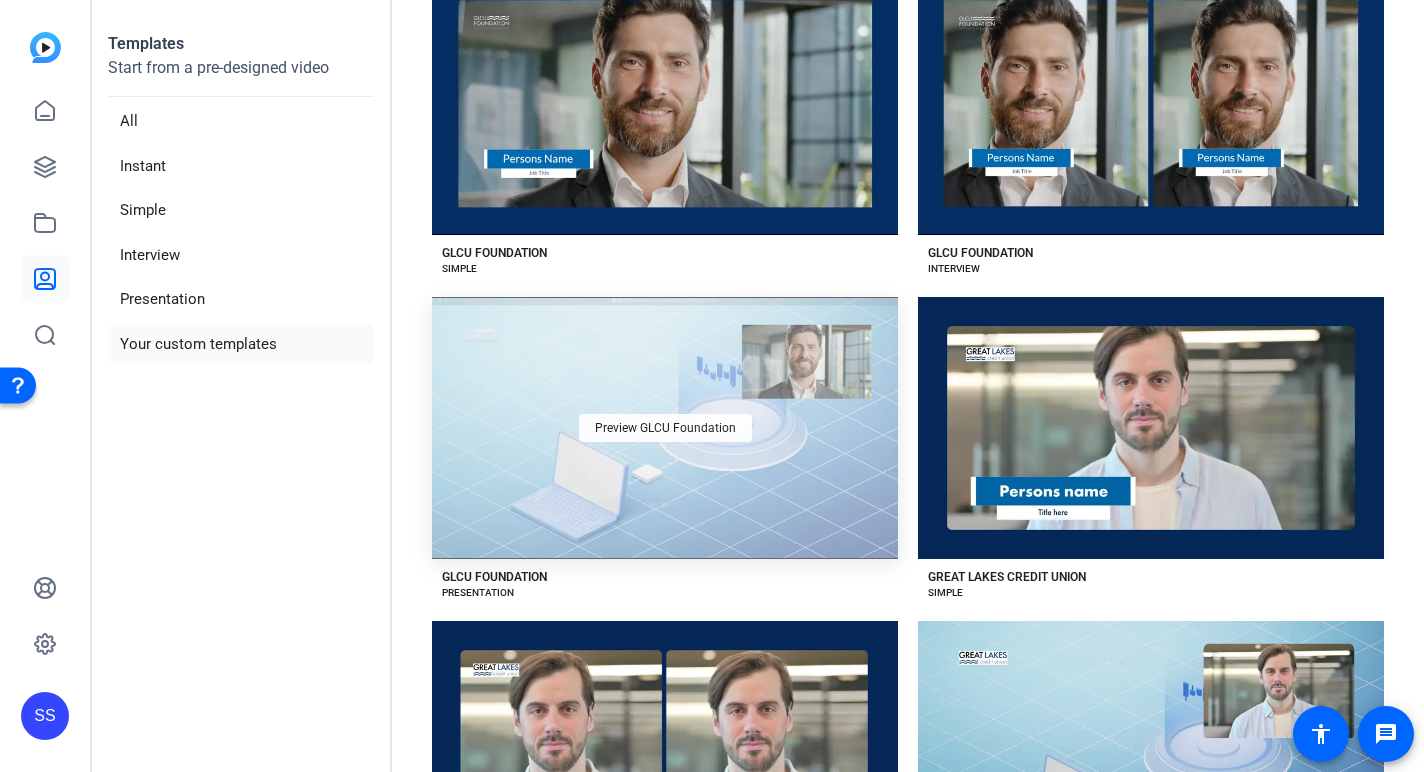 scroll, scrollTop: 134, scrollLeft: 0, axis: vertical 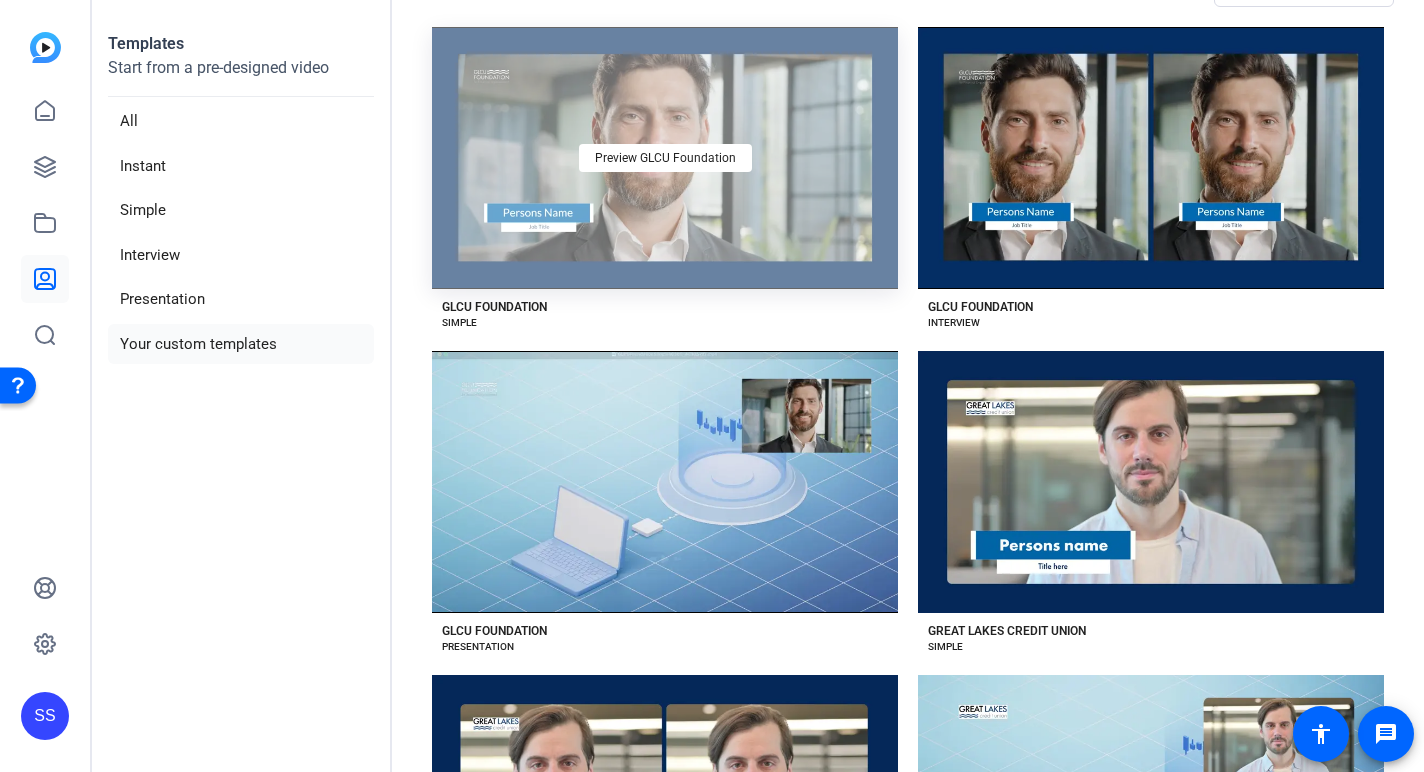 click on "Preview GLCU Foundation" 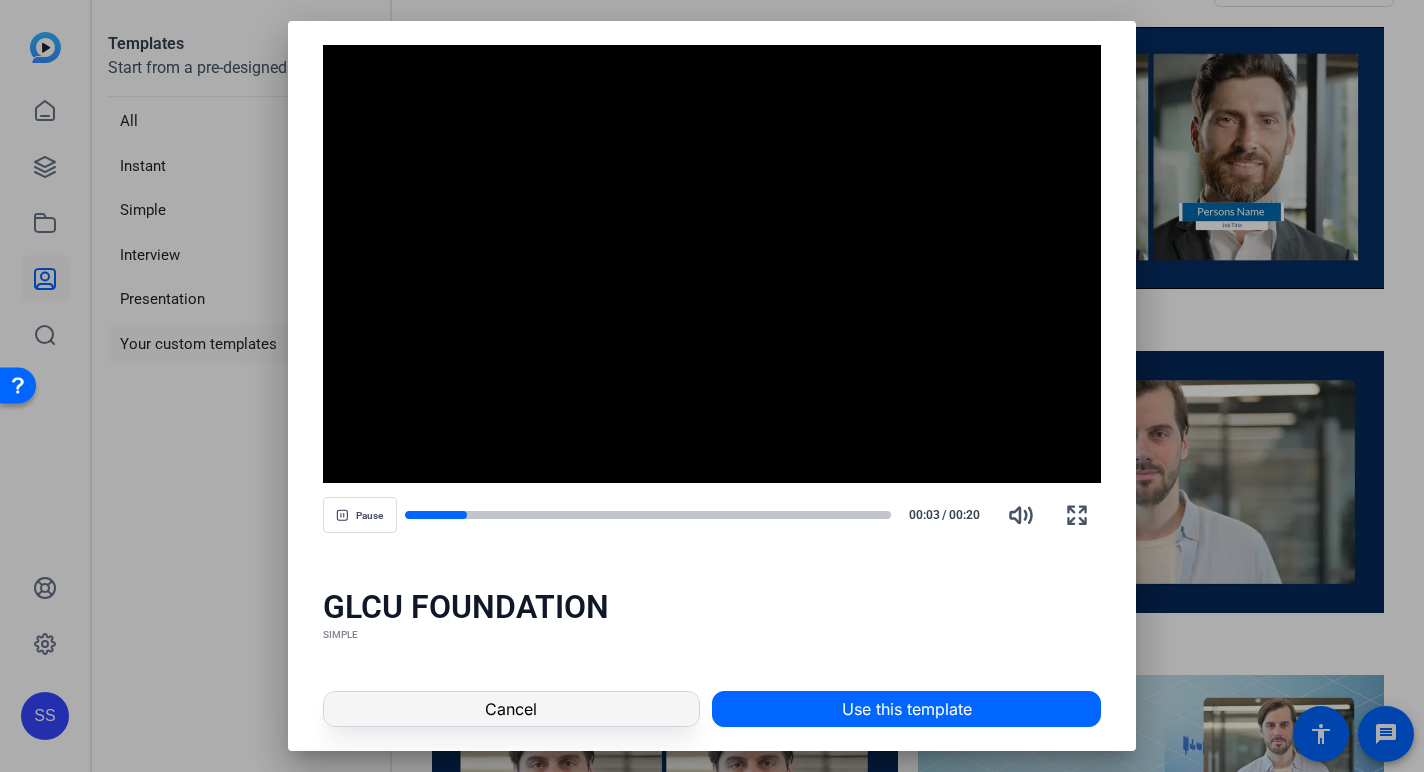 click at bounding box center [511, 709] 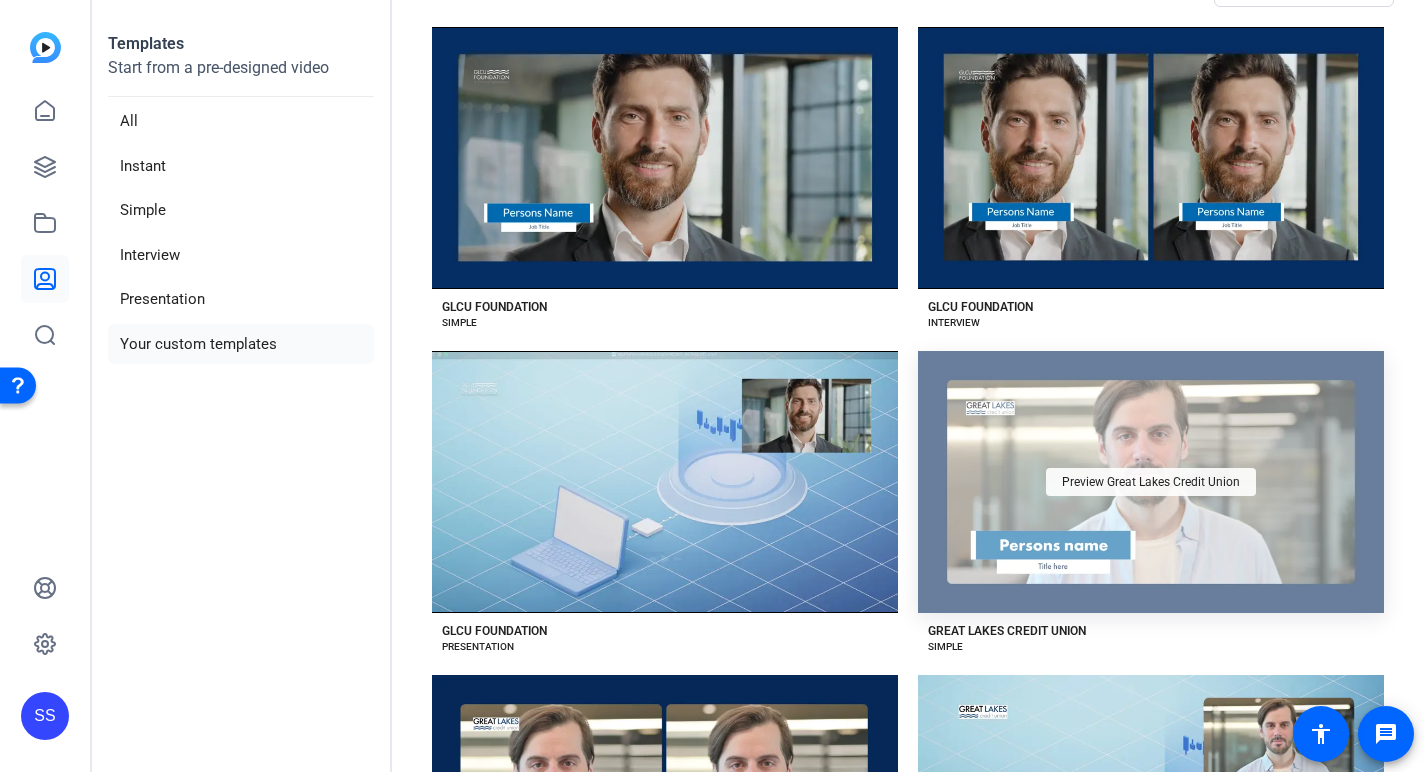 click on "Preview Great Lakes Credit Union" 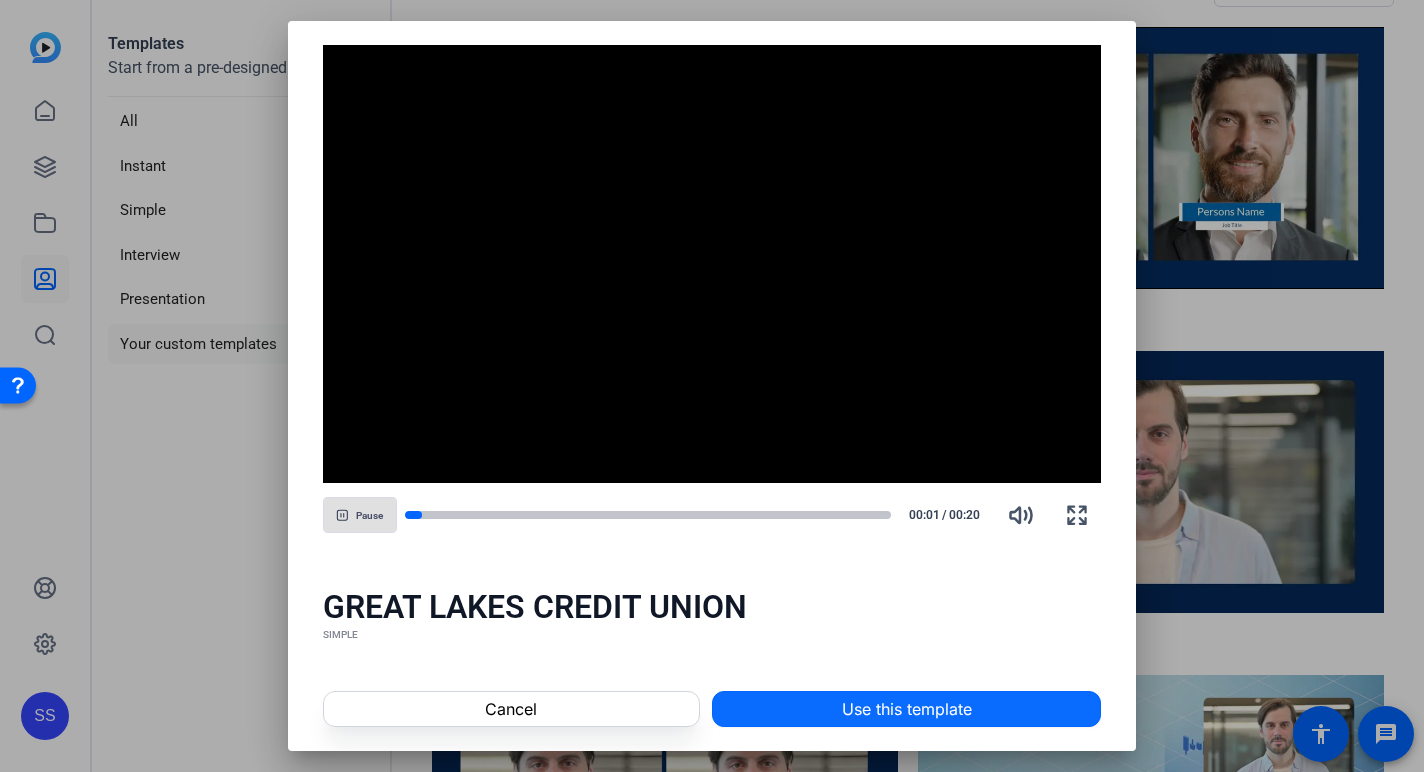 click on "Use this template" at bounding box center [907, 709] 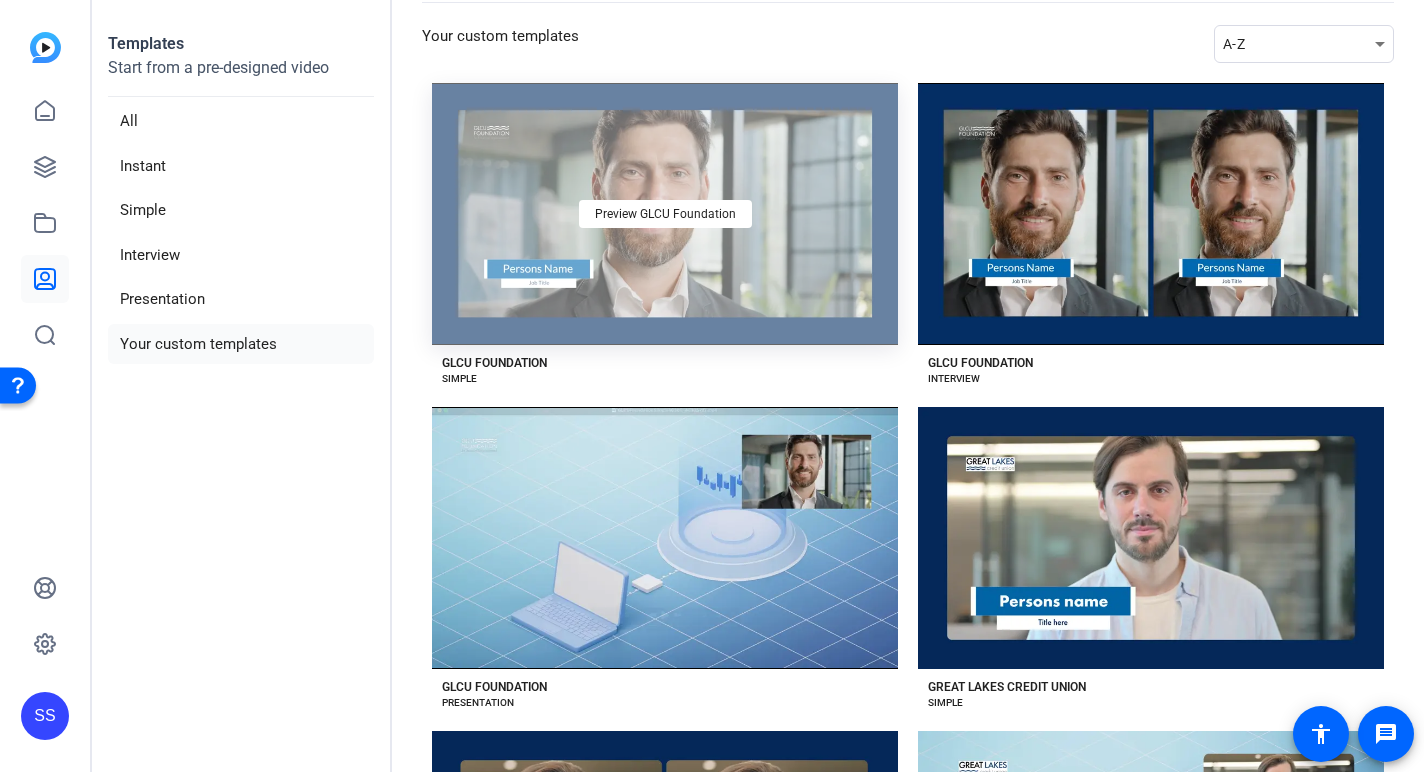 scroll, scrollTop: 0, scrollLeft: 0, axis: both 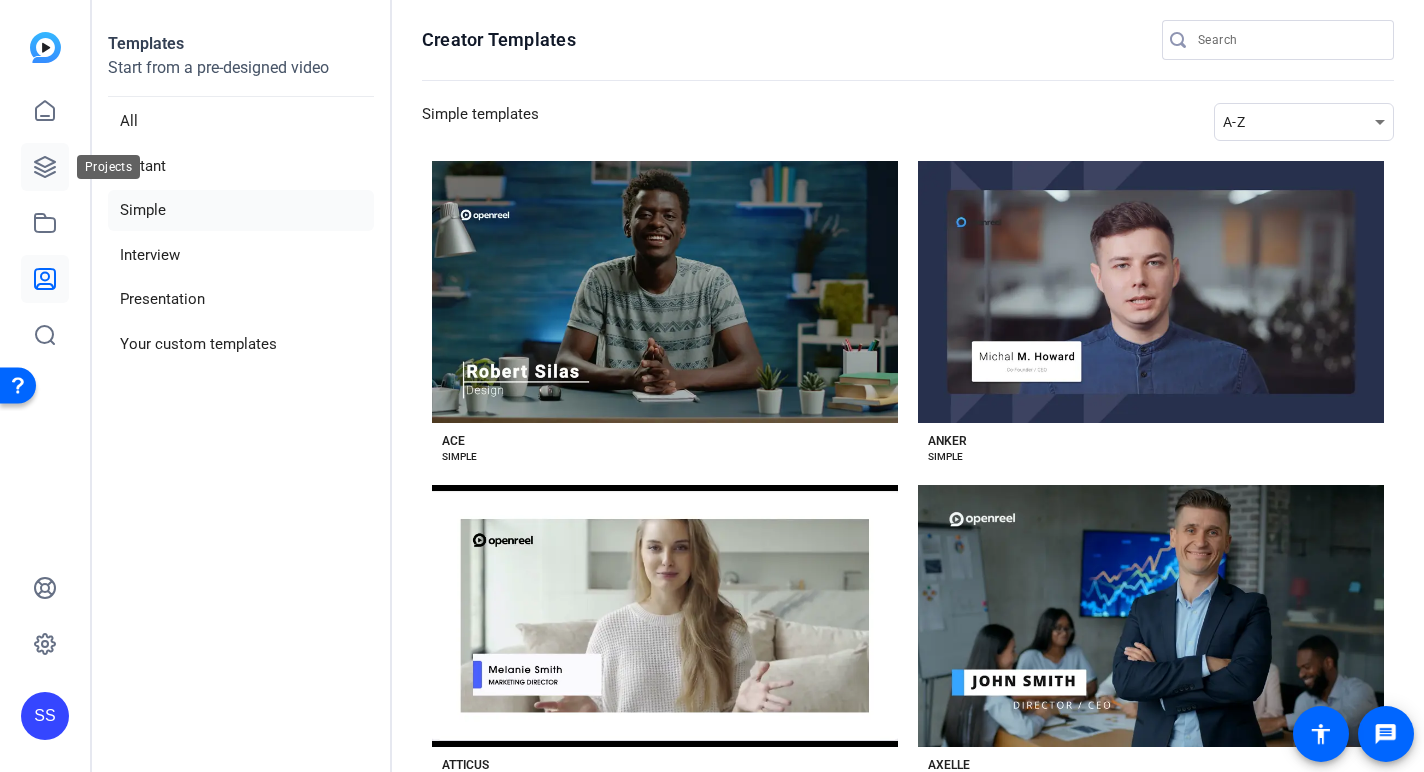 click 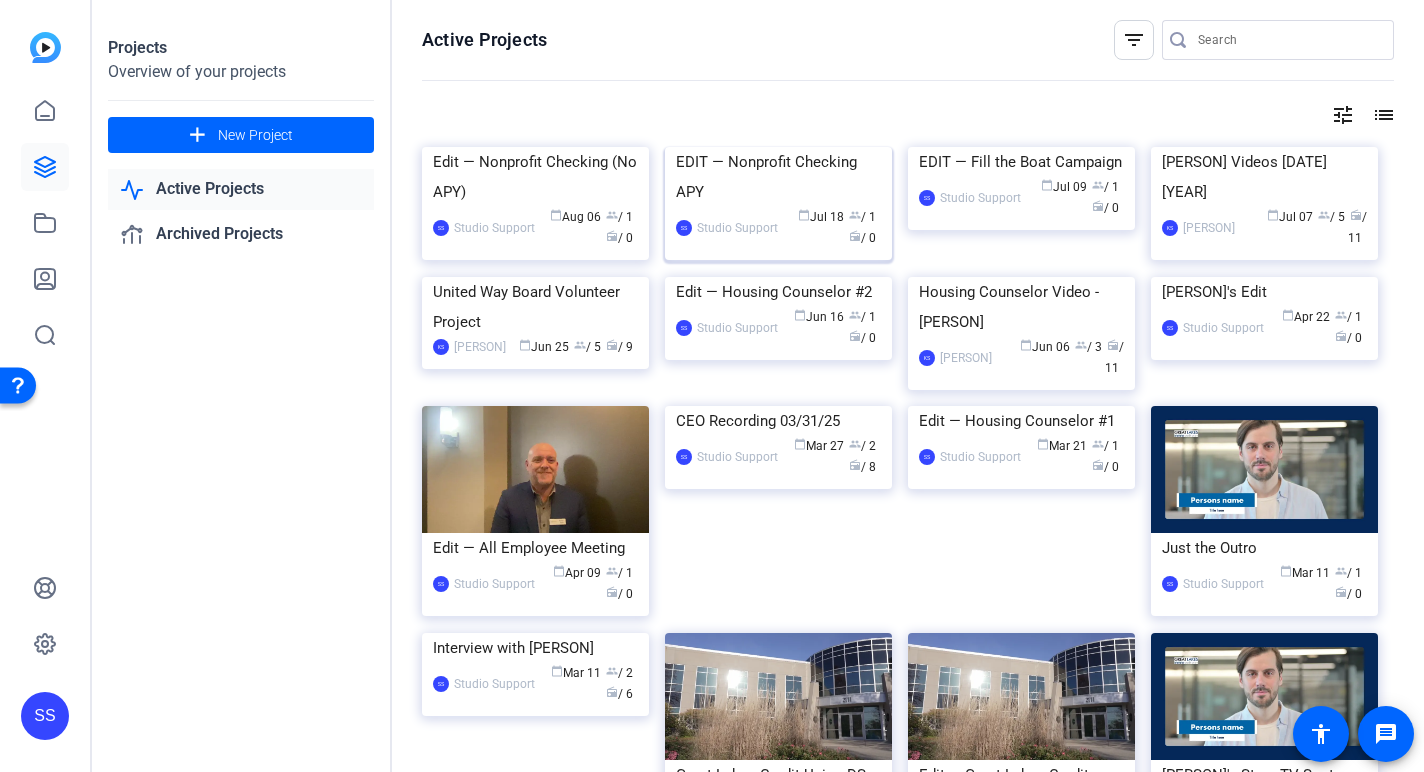 click on "EDIT — Nonprofit Checking APY" 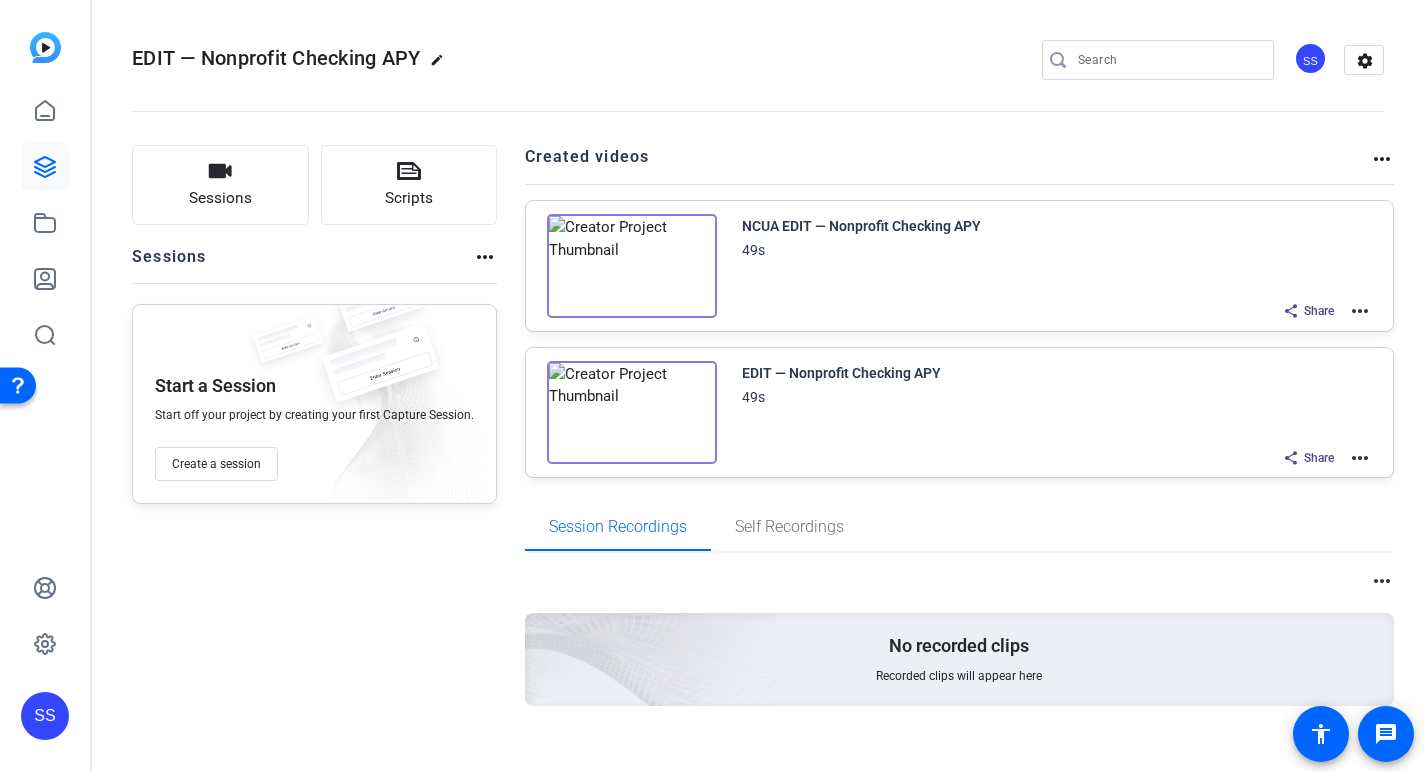 click 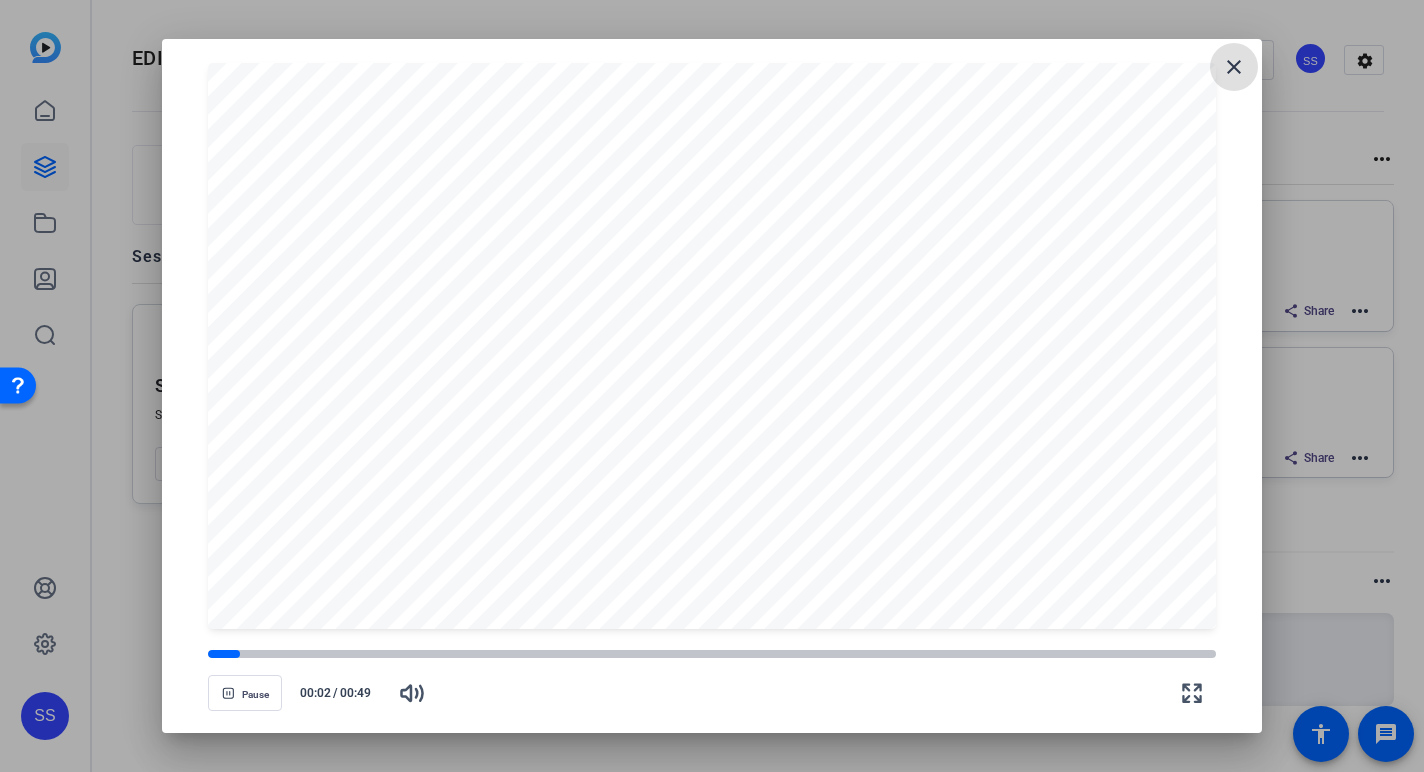 click on "close" at bounding box center (1234, 67) 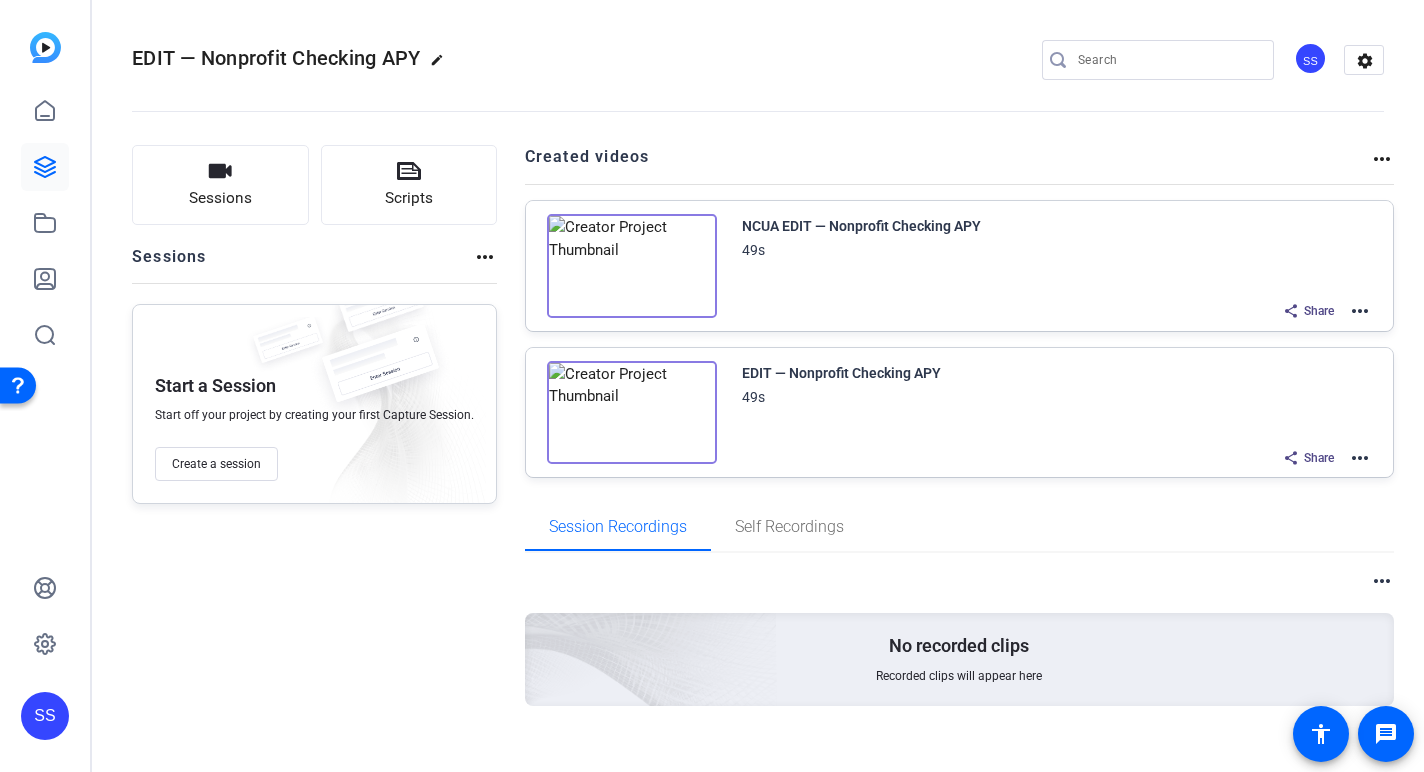 click 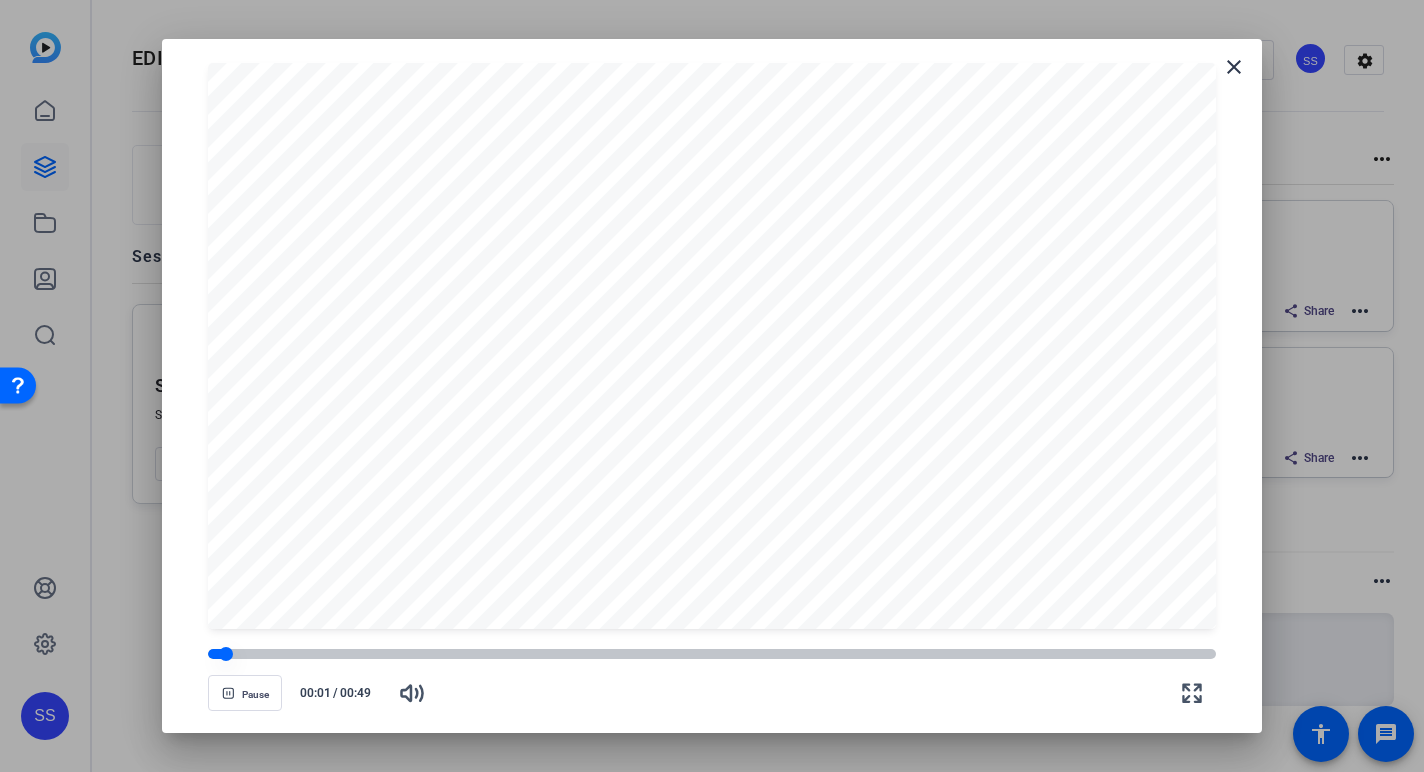 click at bounding box center [712, 654] 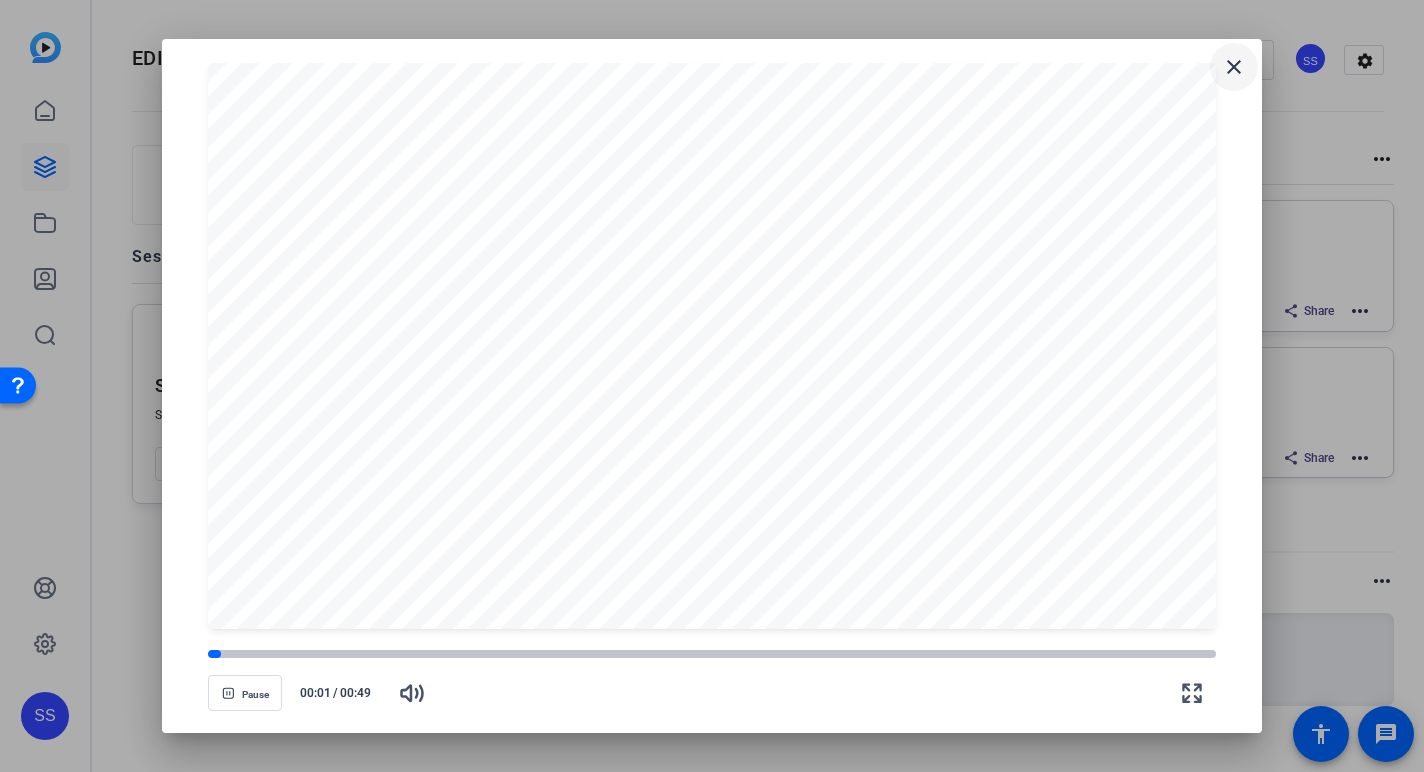 click on "close" at bounding box center (1234, 67) 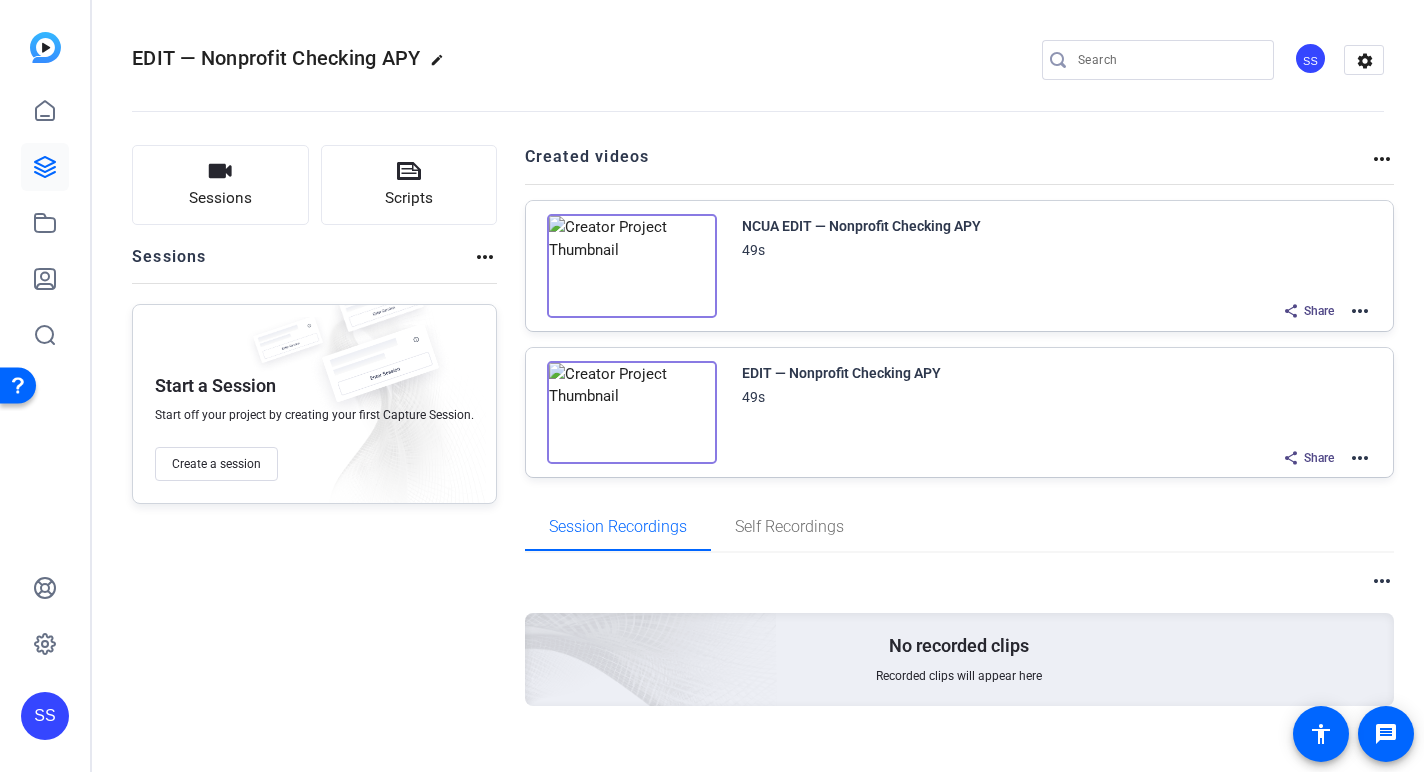 click 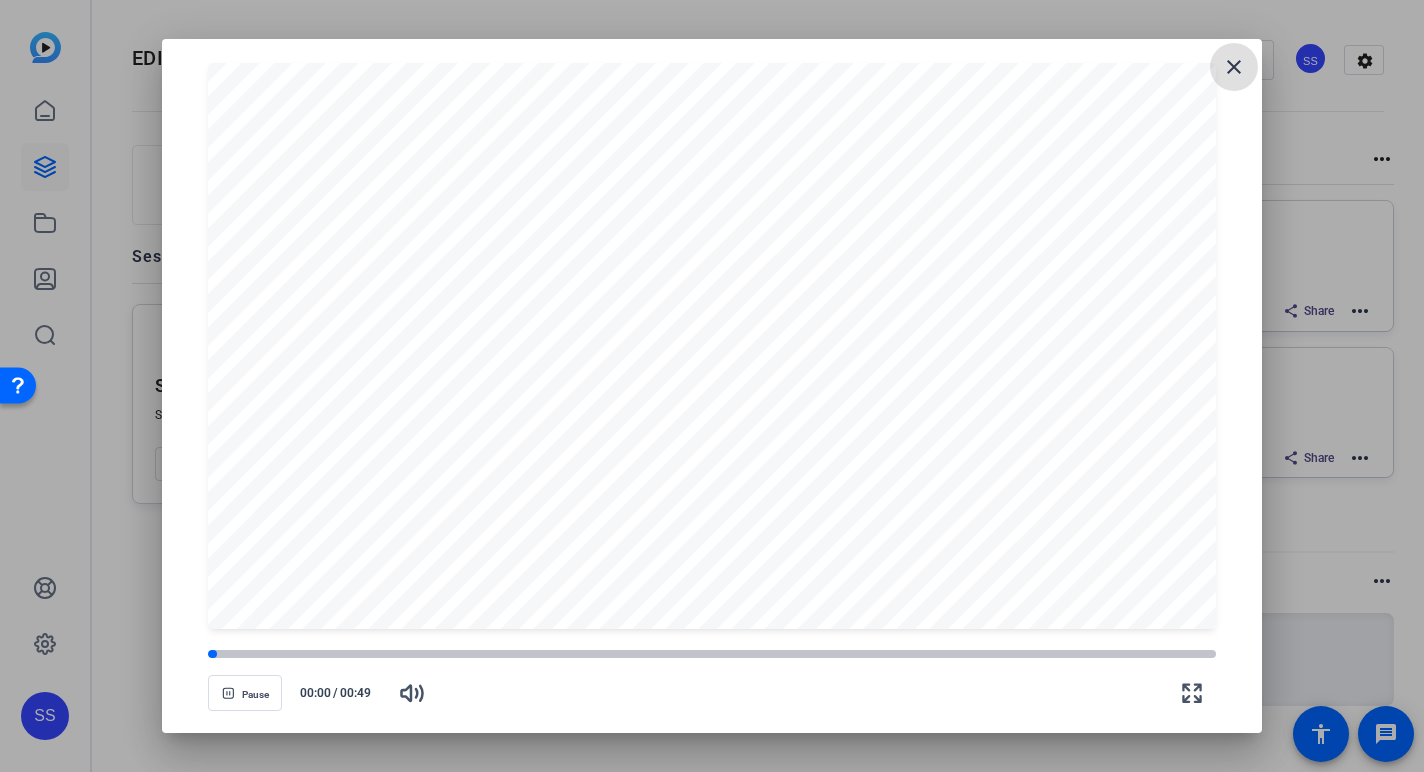 click at bounding box center [712, 346] 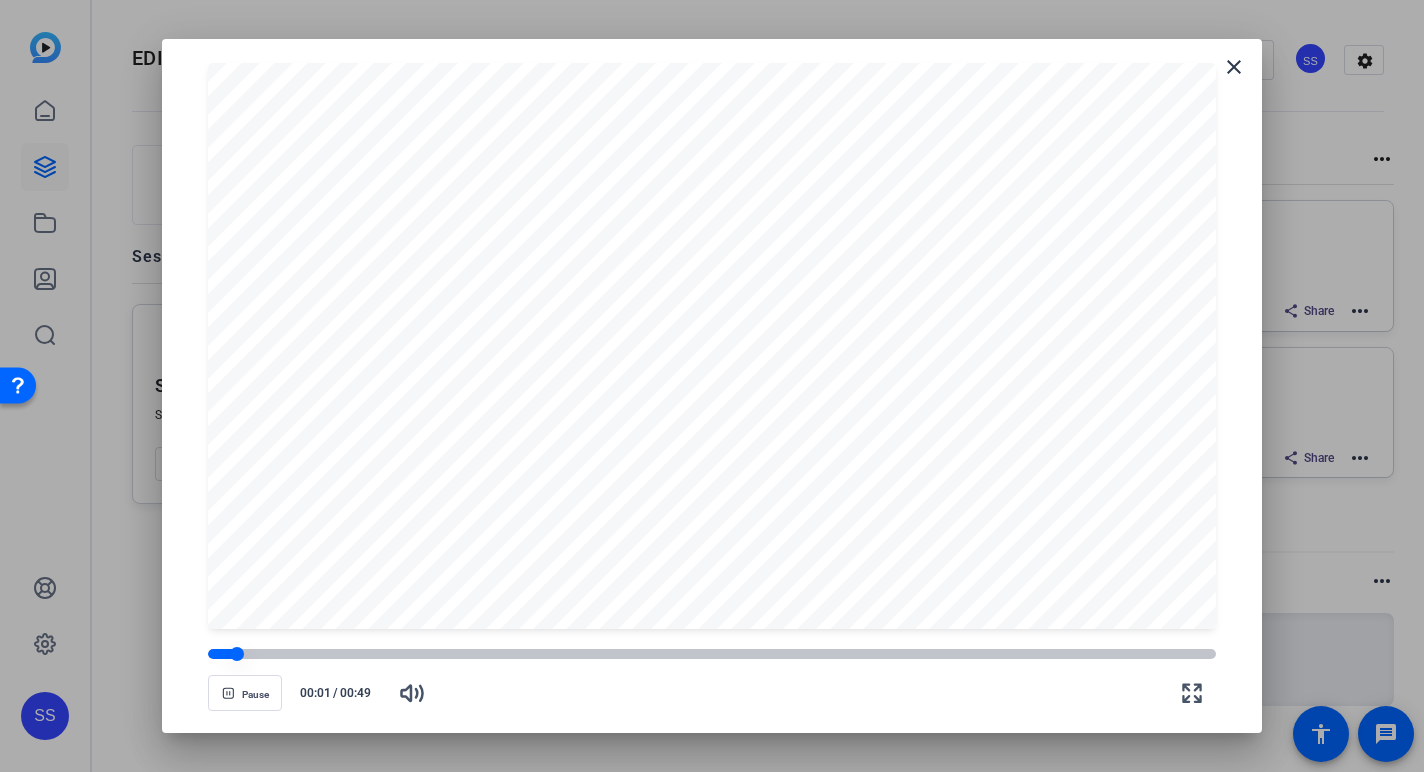 click at bounding box center [712, 654] 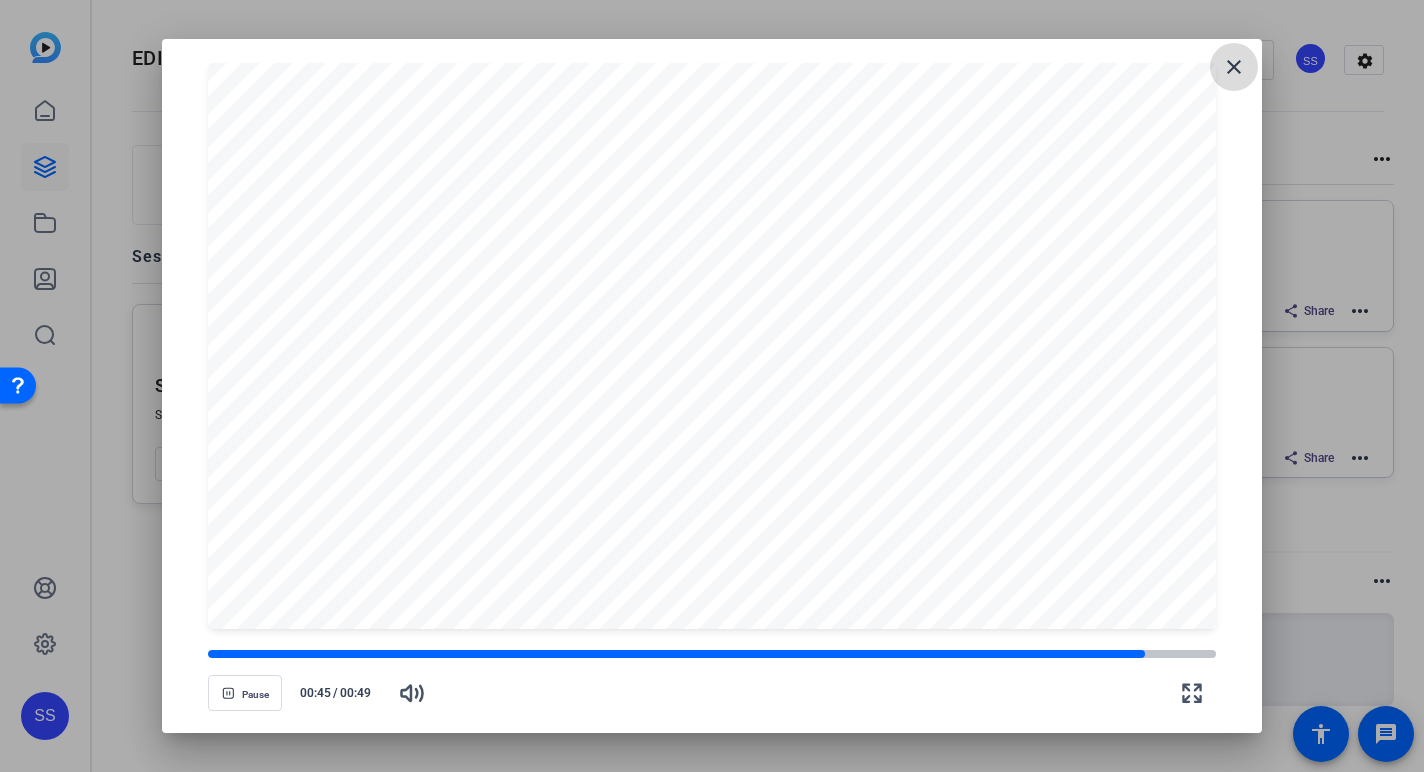 click on "close" at bounding box center (1234, 67) 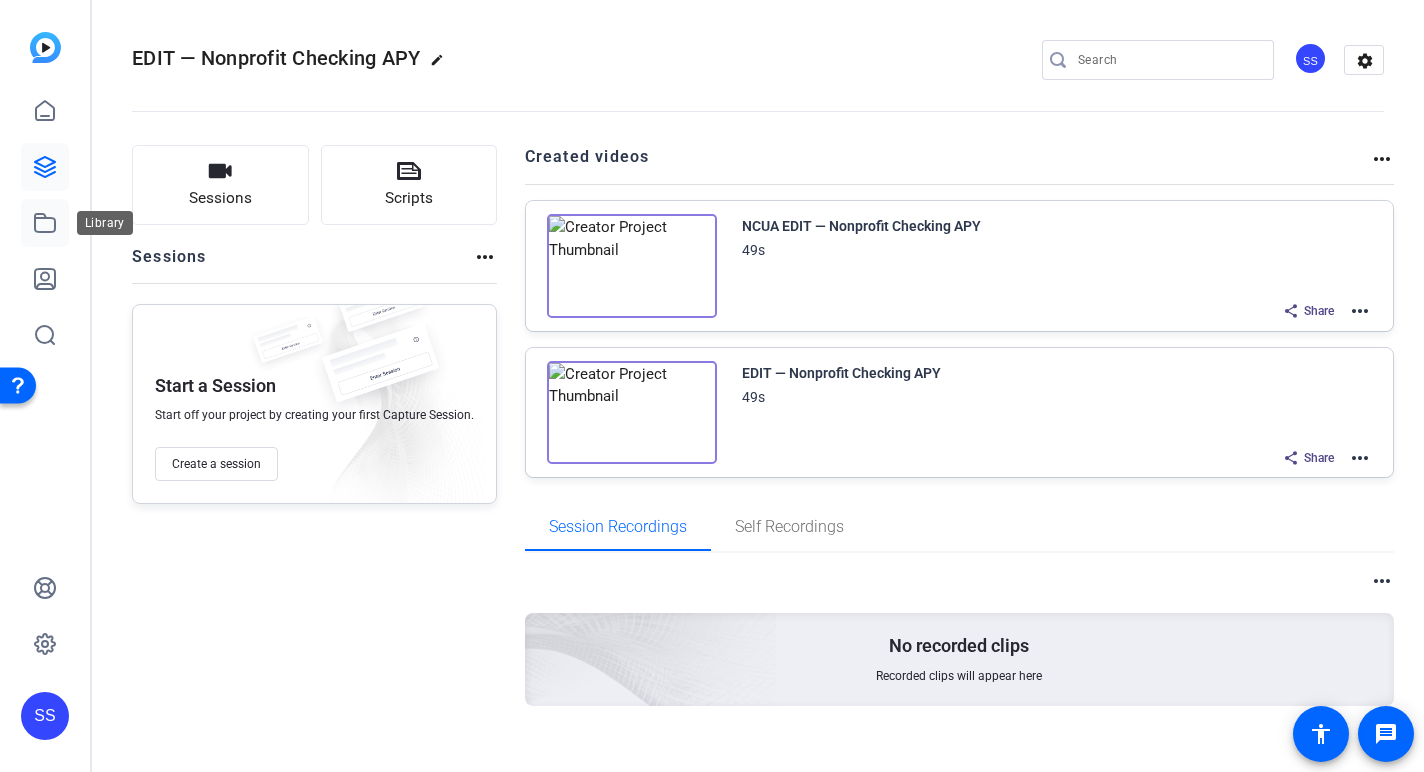 click 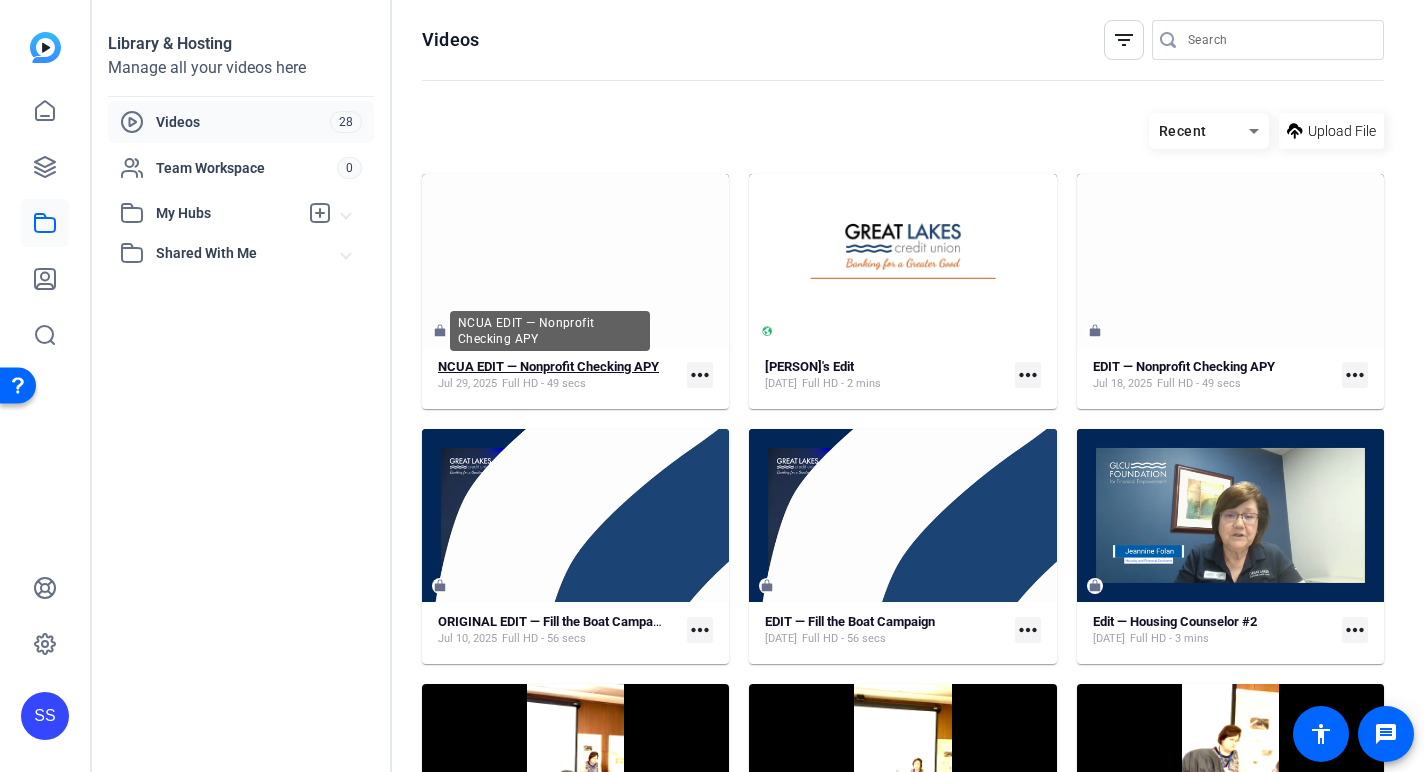 click on "NCUA EDIT — Nonprofit Checking APY" 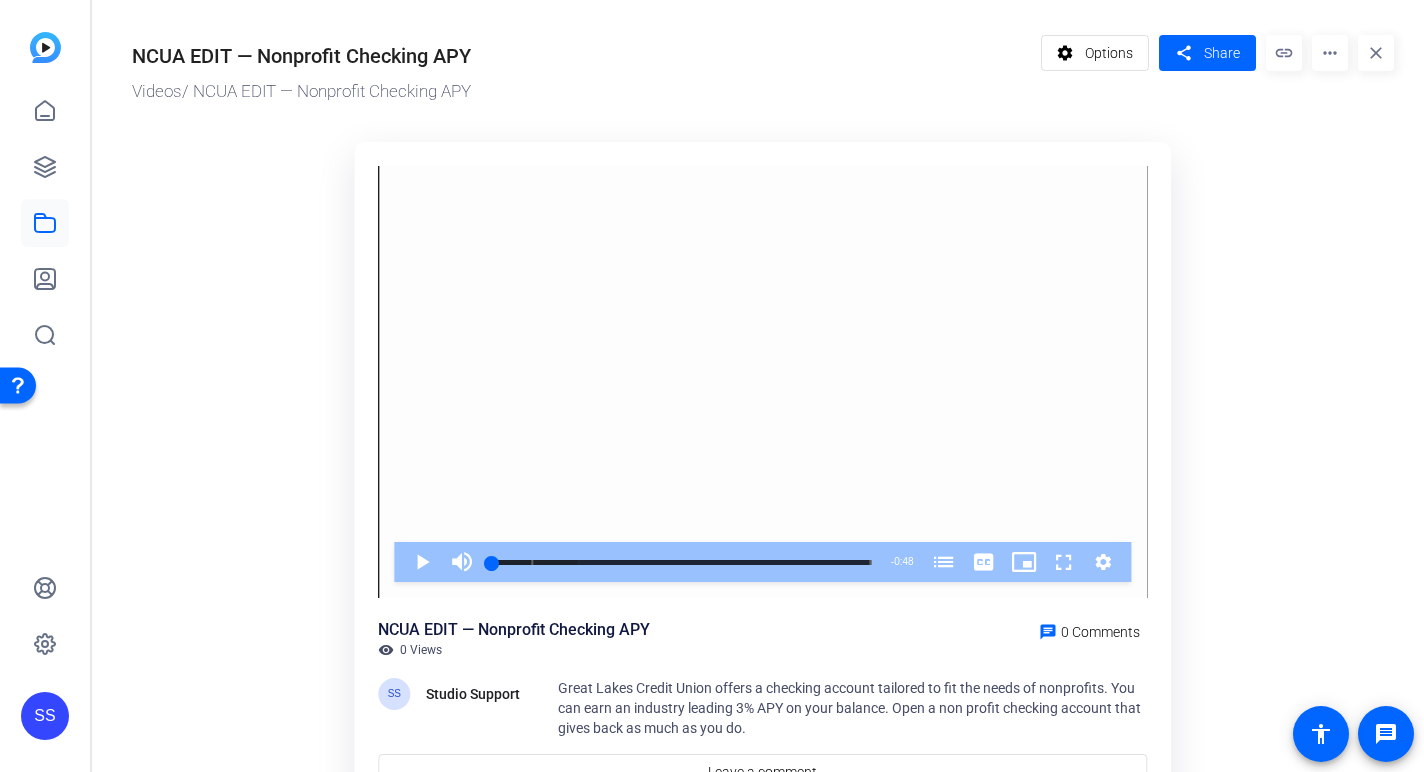 click at bounding box center [762, 382] 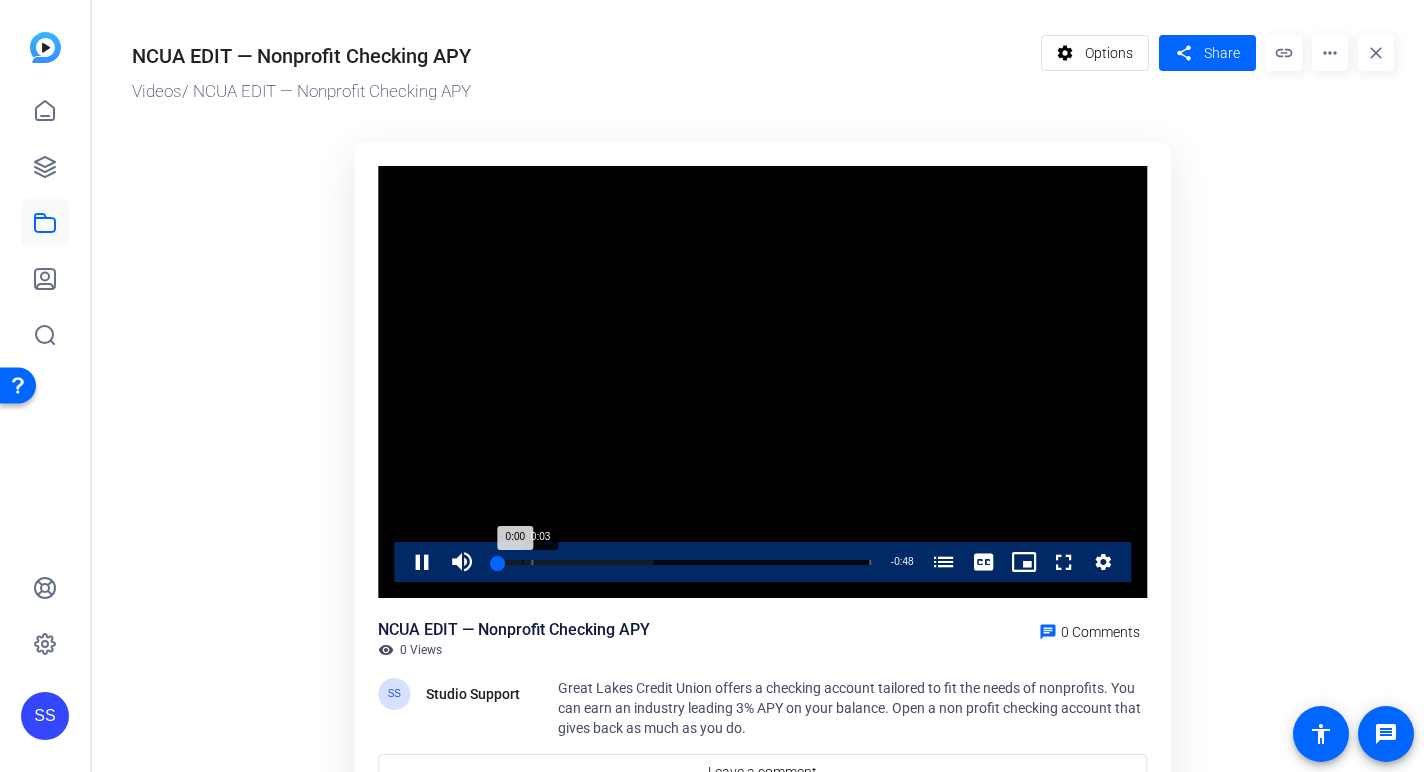 click on "Loaded :  42.52% 0:03 0:00 Non-Profit Checking Account (00:05)" at bounding box center [681, 562] 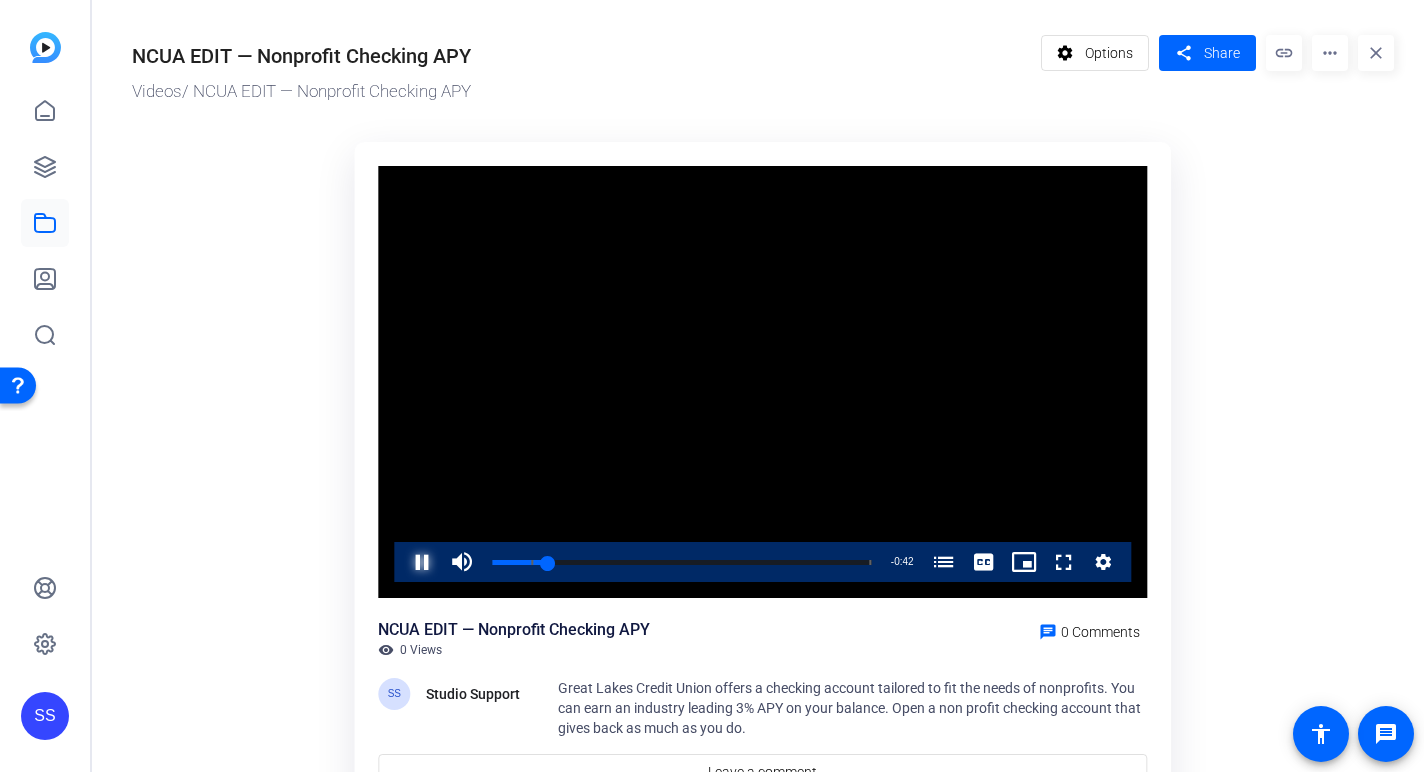 click at bounding box center [402, 562] 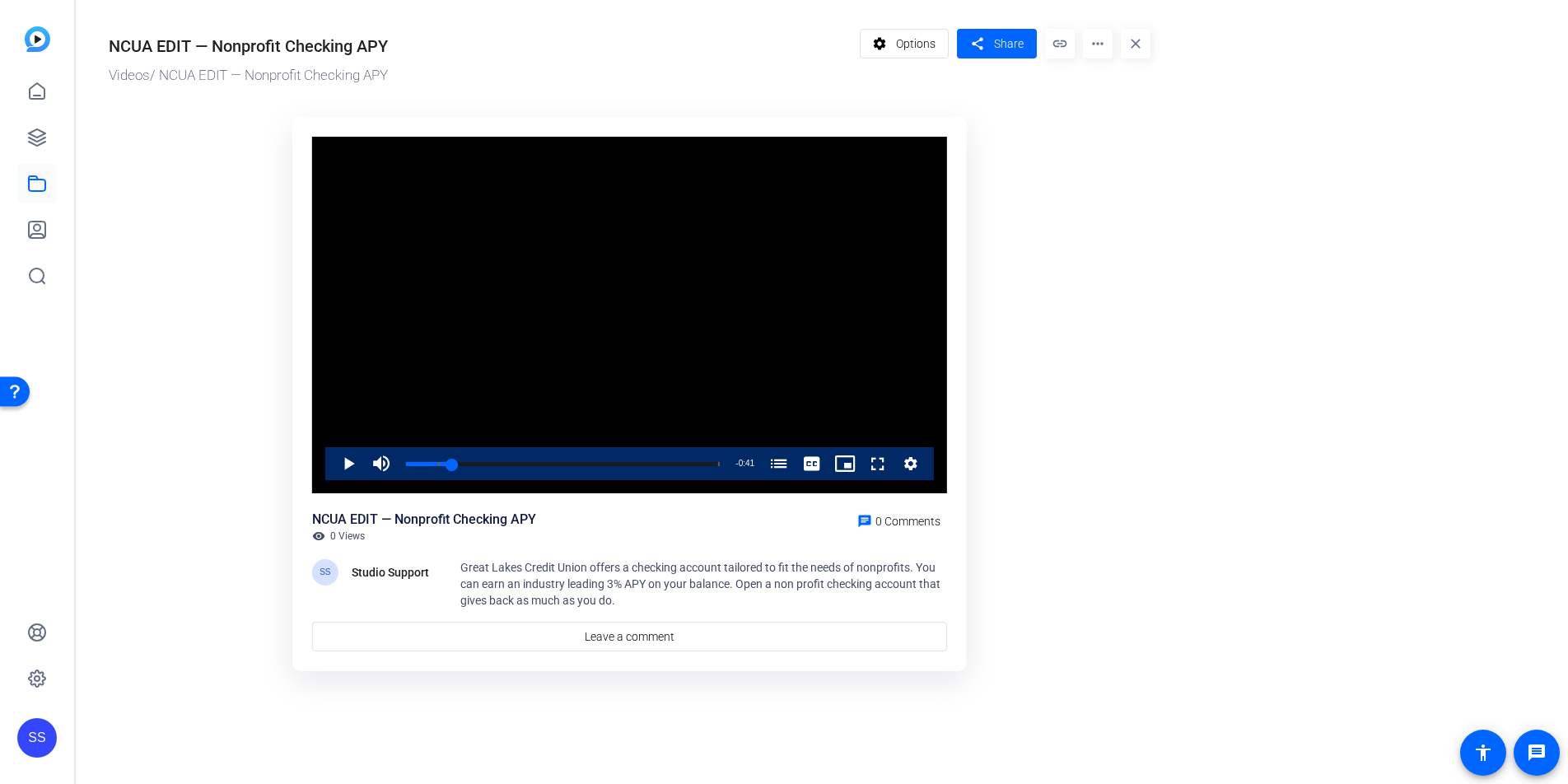 click on "NCUA EDIT — Nonprofit Checking APY  Videos  / NCUA EDIT — Nonprofit Checking APY  settings  Options  share  Share  link more_horiz close    Video Player is loading. Play Video Play Mute 0% Current Time  0:07 / Duration  0:48 Loaded :  100.00% 0:01 0:07 Non-Profit Checking Account (00:05) Stream Type  LIVE Seek to live, currently behind live LIVE Remaining Time  - 0:41   1x Playback Rate Chapters Chapters Non-Profit Checking Account (00:05) , selected Descriptions descriptions off , selected Captions captions settings , opens captions settings dialog captions off , selected English  Captions Audio Track default , selected Picture-in-Picture Fullscreen This is a modal window. Beginning of dialog window. Escape will cancel and close the window. Text Color White Black Red Green Blue Yellow Magenta Cyan Transparency Opaque Semi-Transparent Background Color Black White Red Green Blue Yellow Magenta Cyan Transparency Opaque Semi-Transparent Transparent Window Color Black White Red Green Blue Yellow Magenta" 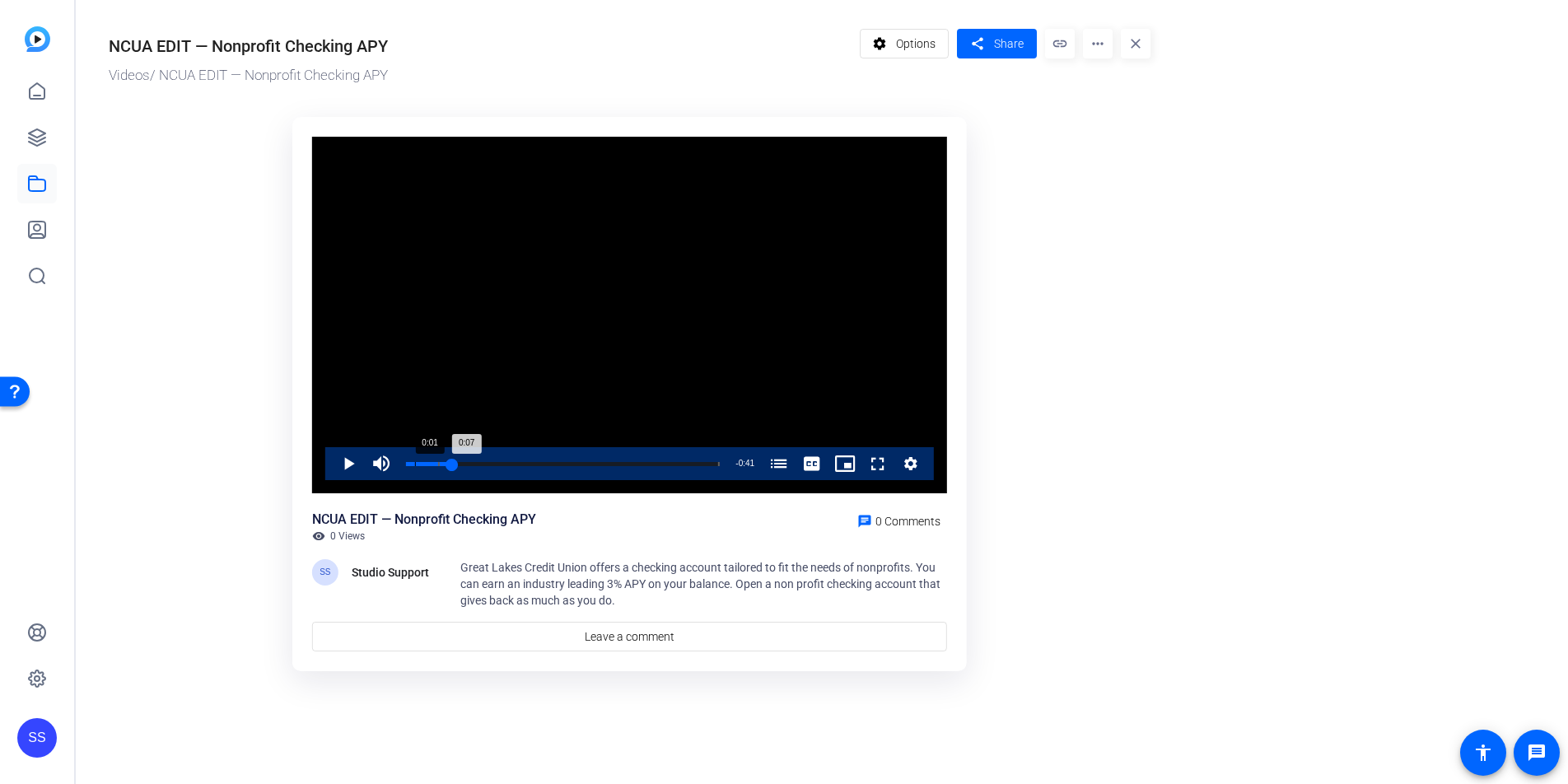 click on "Loaded :  100.00% 0:01 0:07 Non-Profit Checking Account (00:05)" at bounding box center (562, 464) 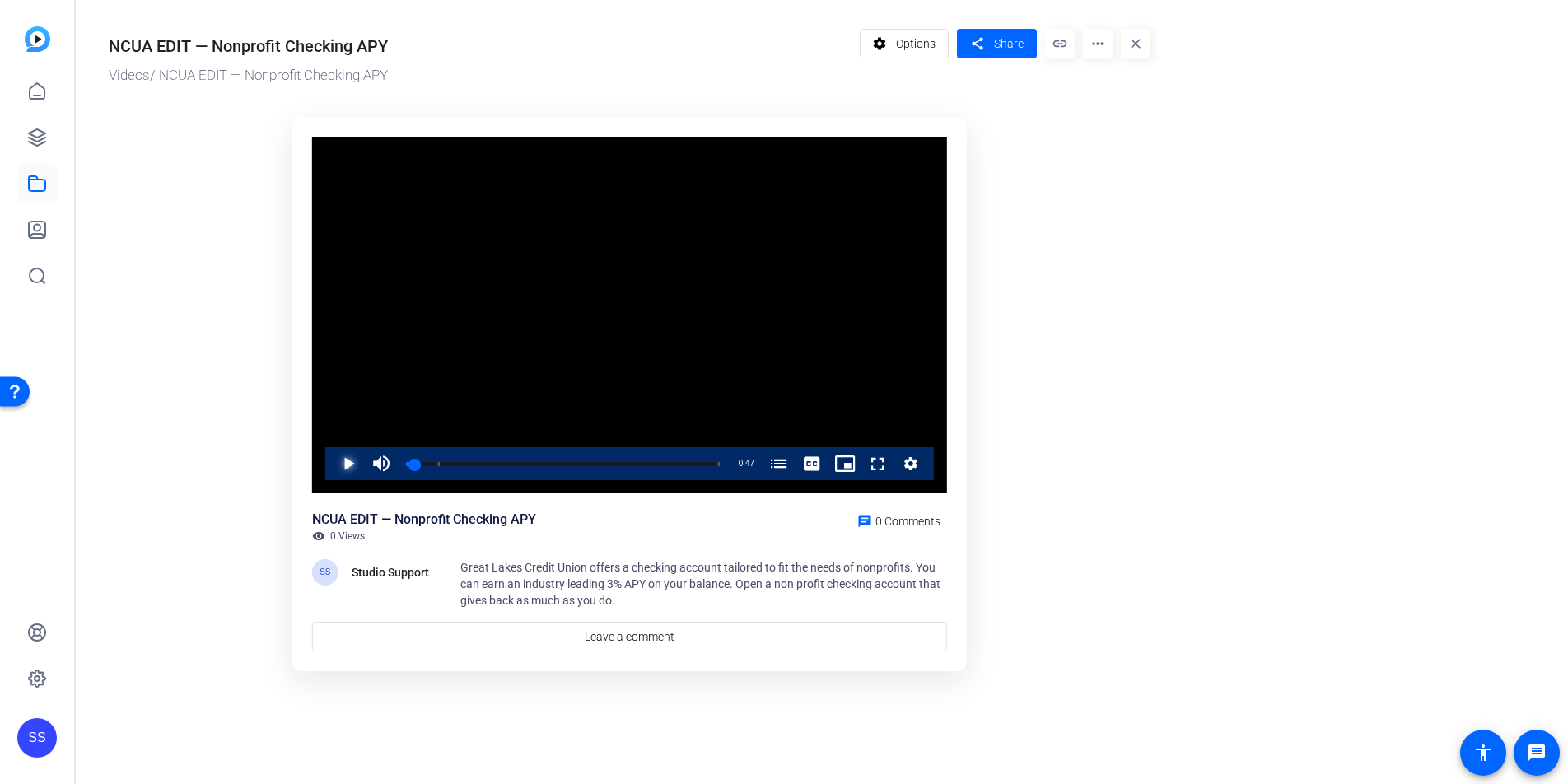 click at bounding box center (332, 464) 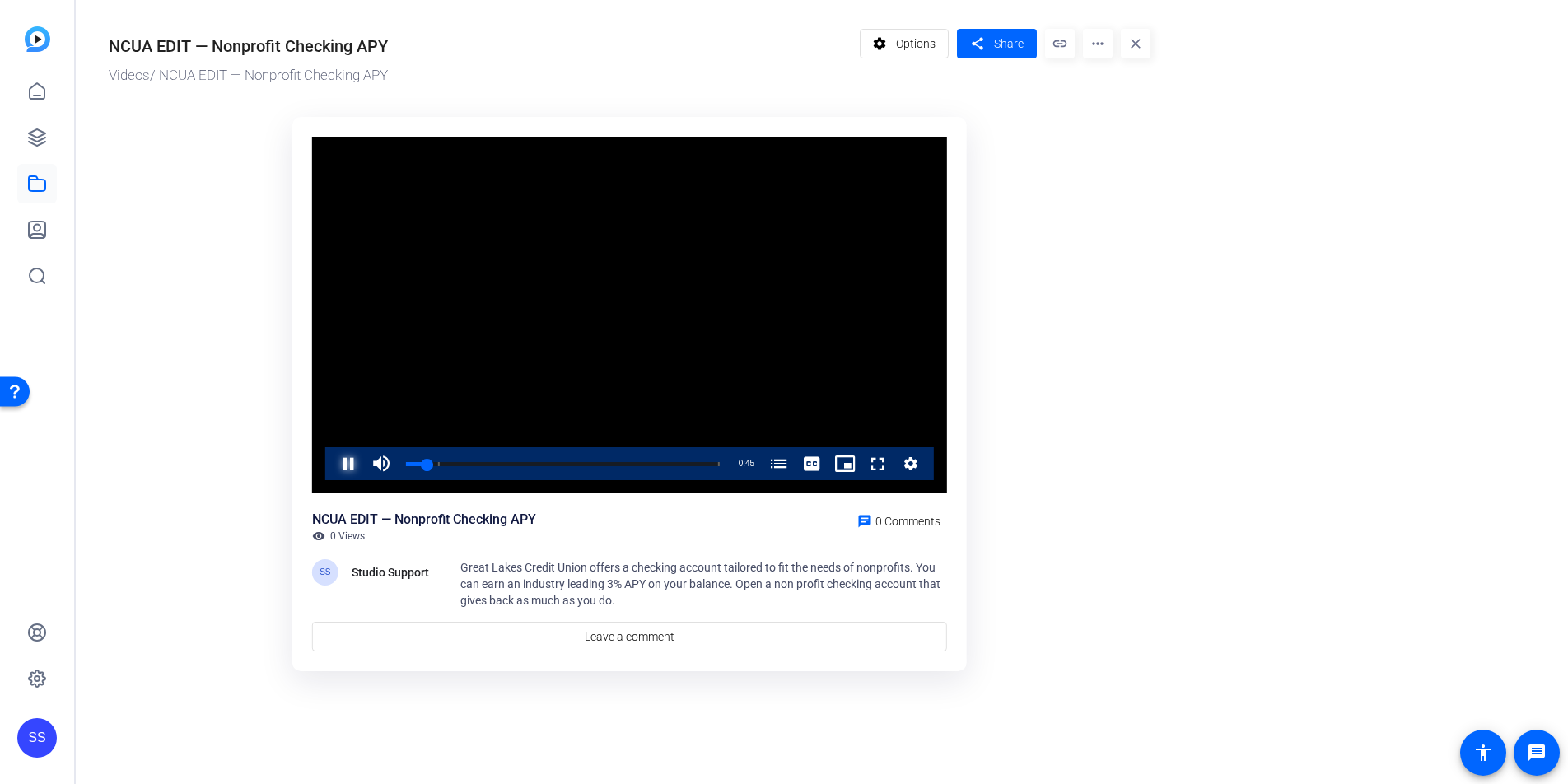click at bounding box center [332, 464] 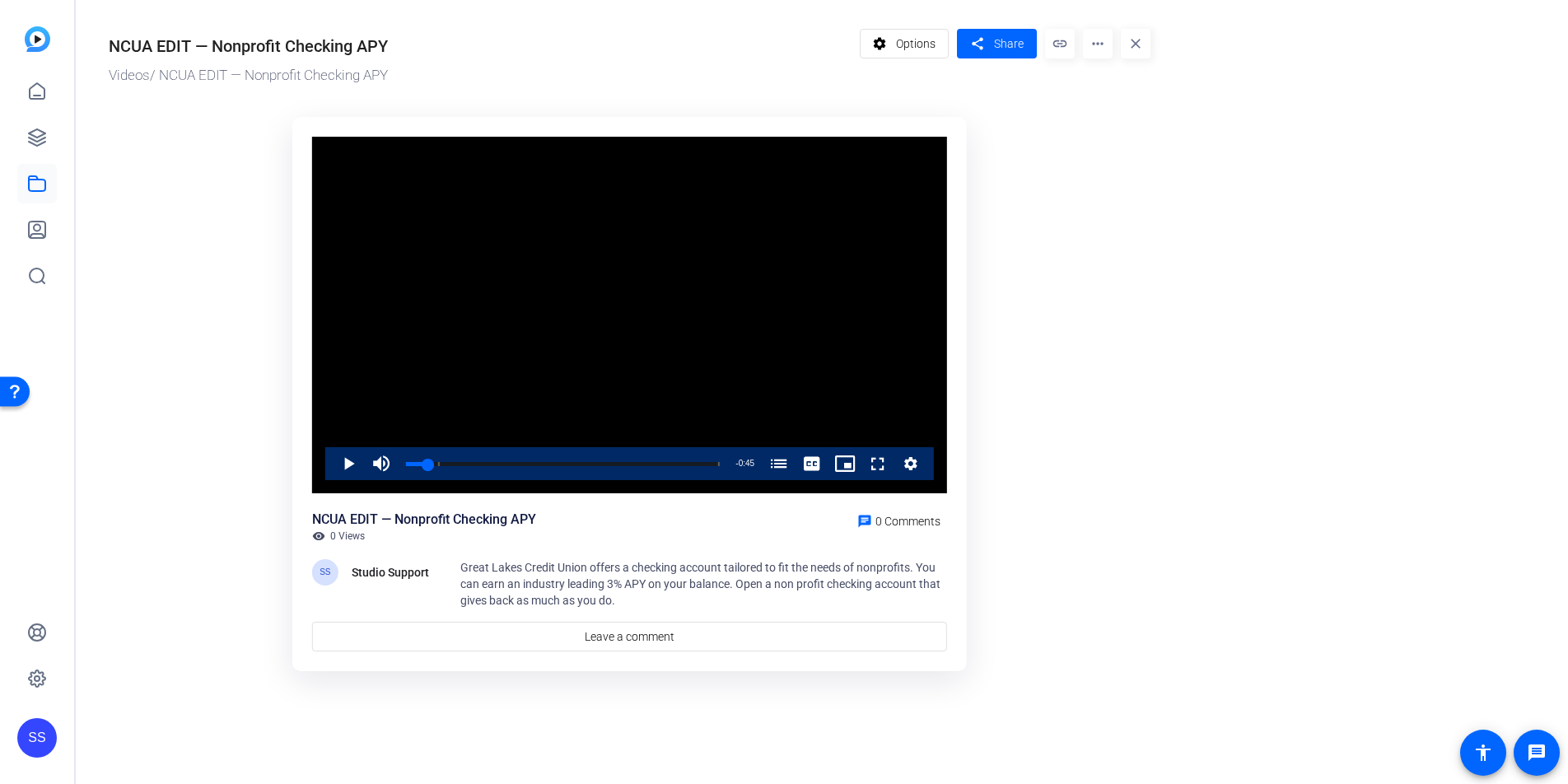 click on "more_horiz" 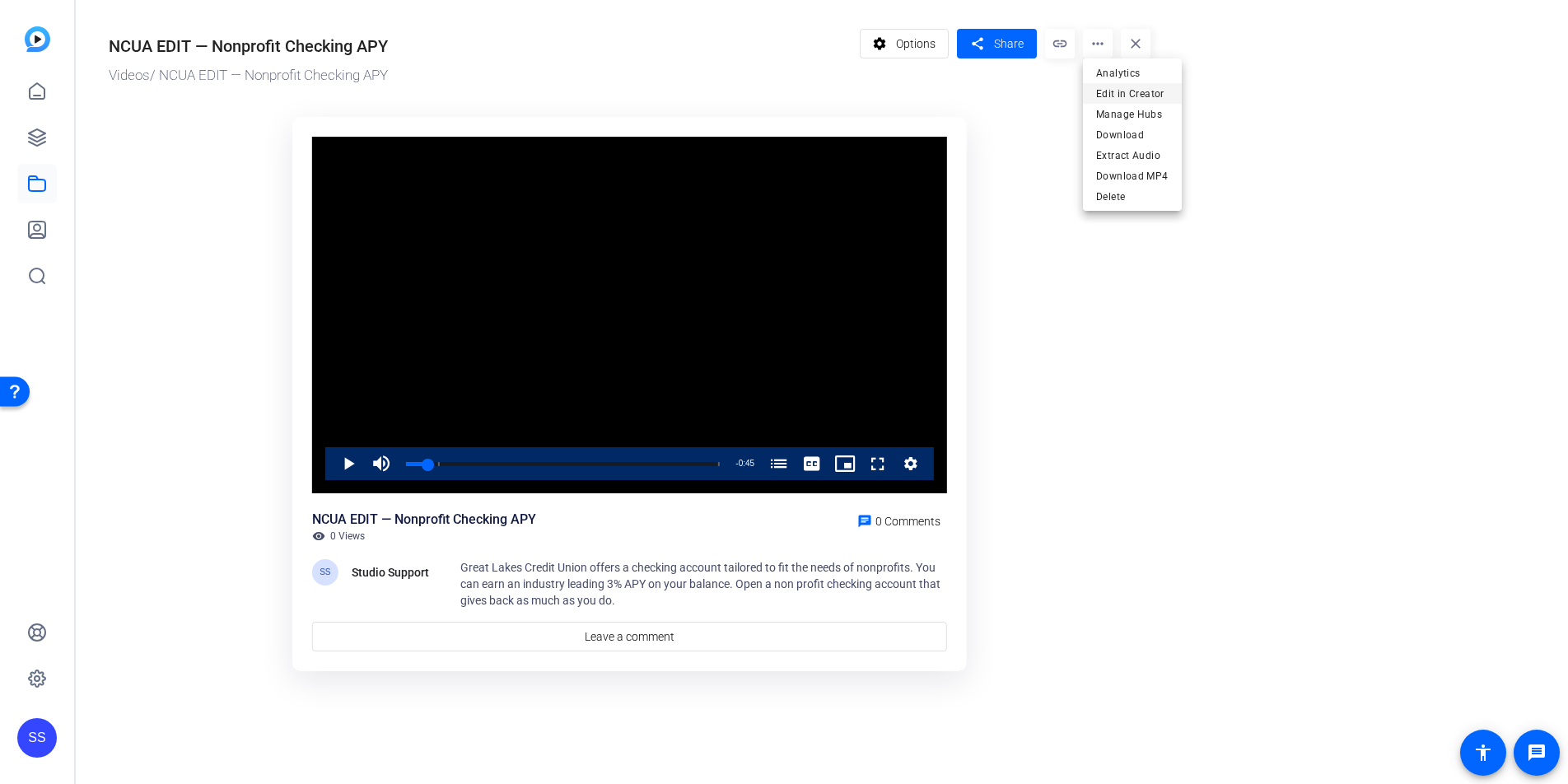 click on "Edit in Creator" at bounding box center [1132, 94] 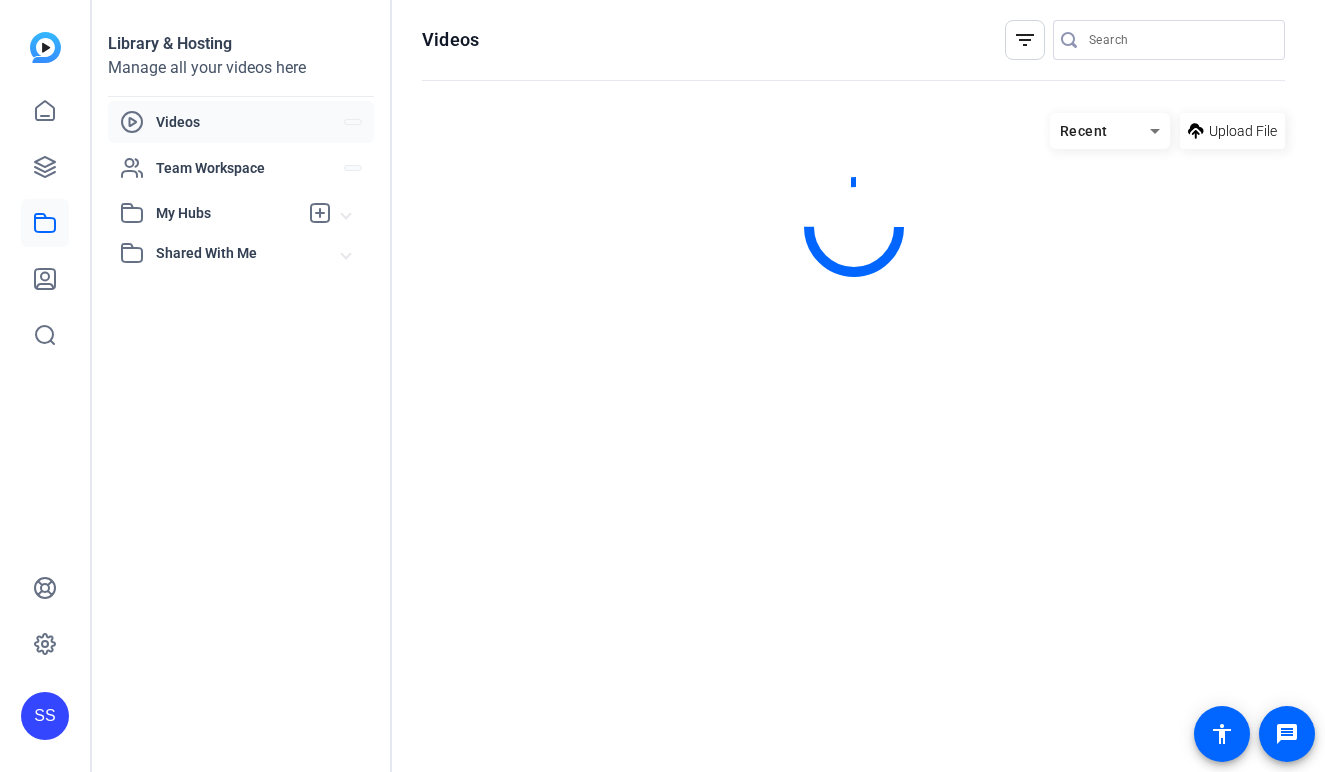 scroll, scrollTop: 0, scrollLeft: 0, axis: both 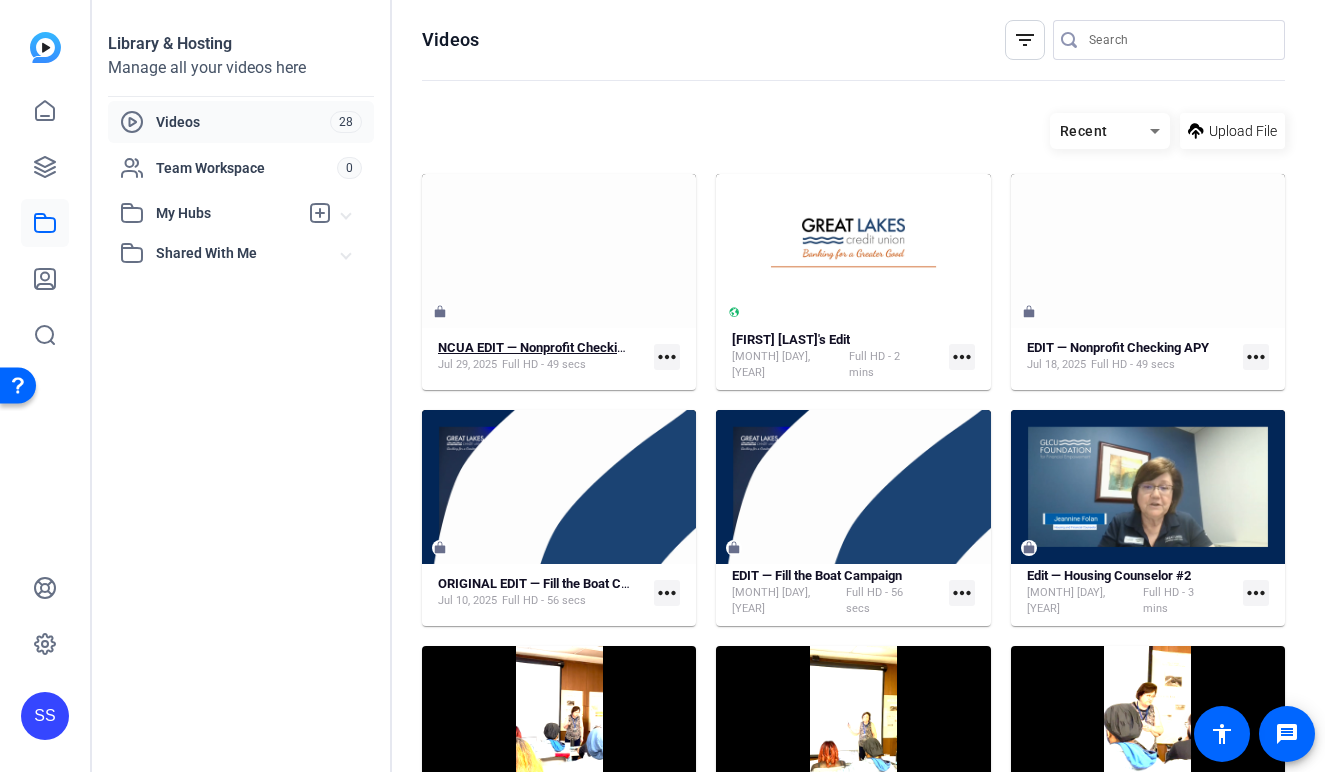 click on "NCUA EDIT — Nonprofit Checking APY" 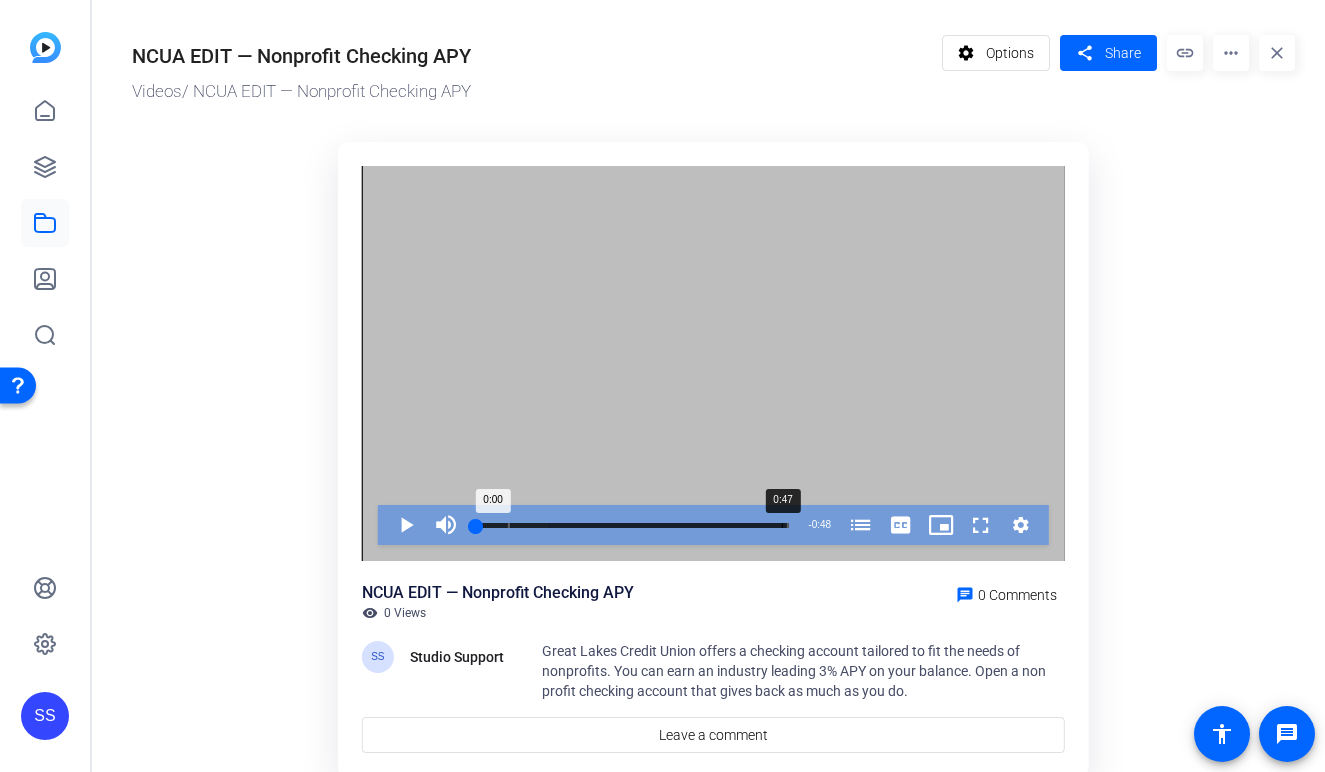 click on "Loaded :  22.84% 0:47 0:00 Non-Profit Checking Account (00:05)" at bounding box center (632, 525) 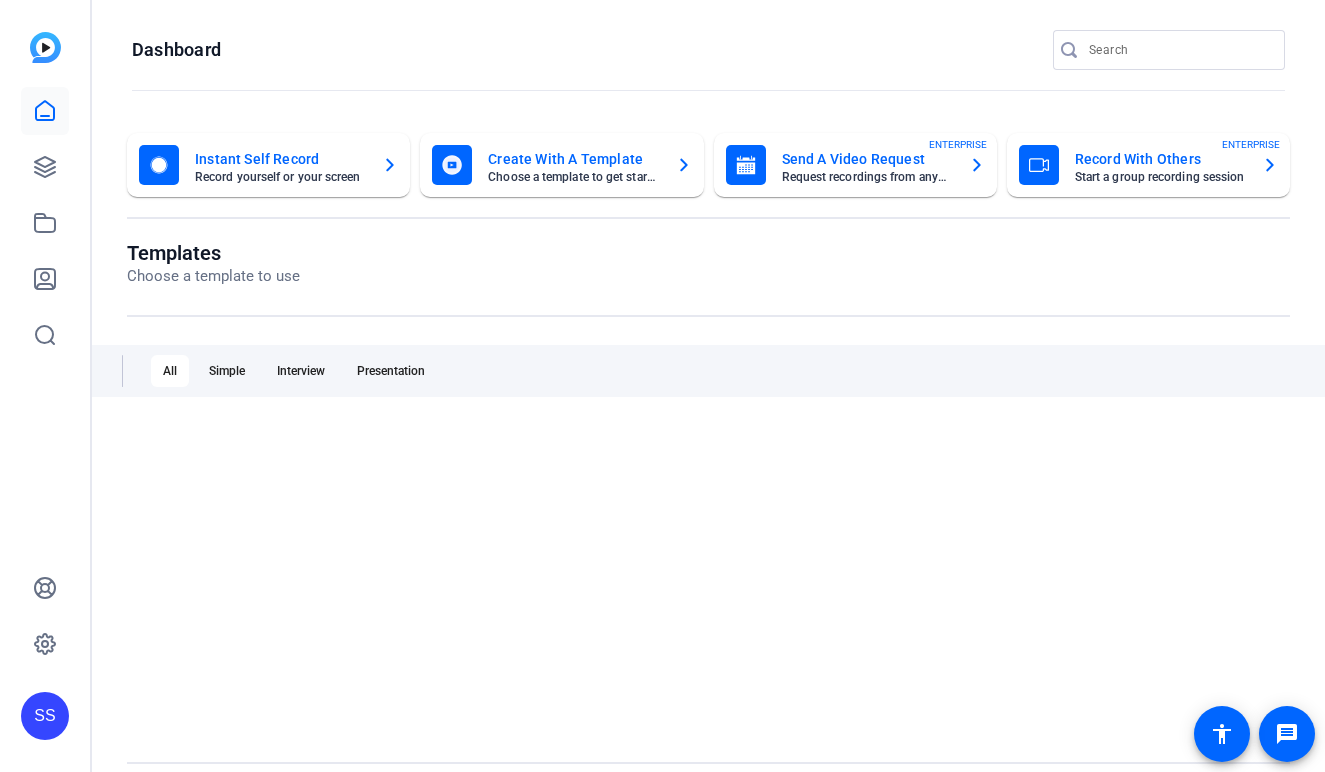 scroll, scrollTop: 0, scrollLeft: 0, axis: both 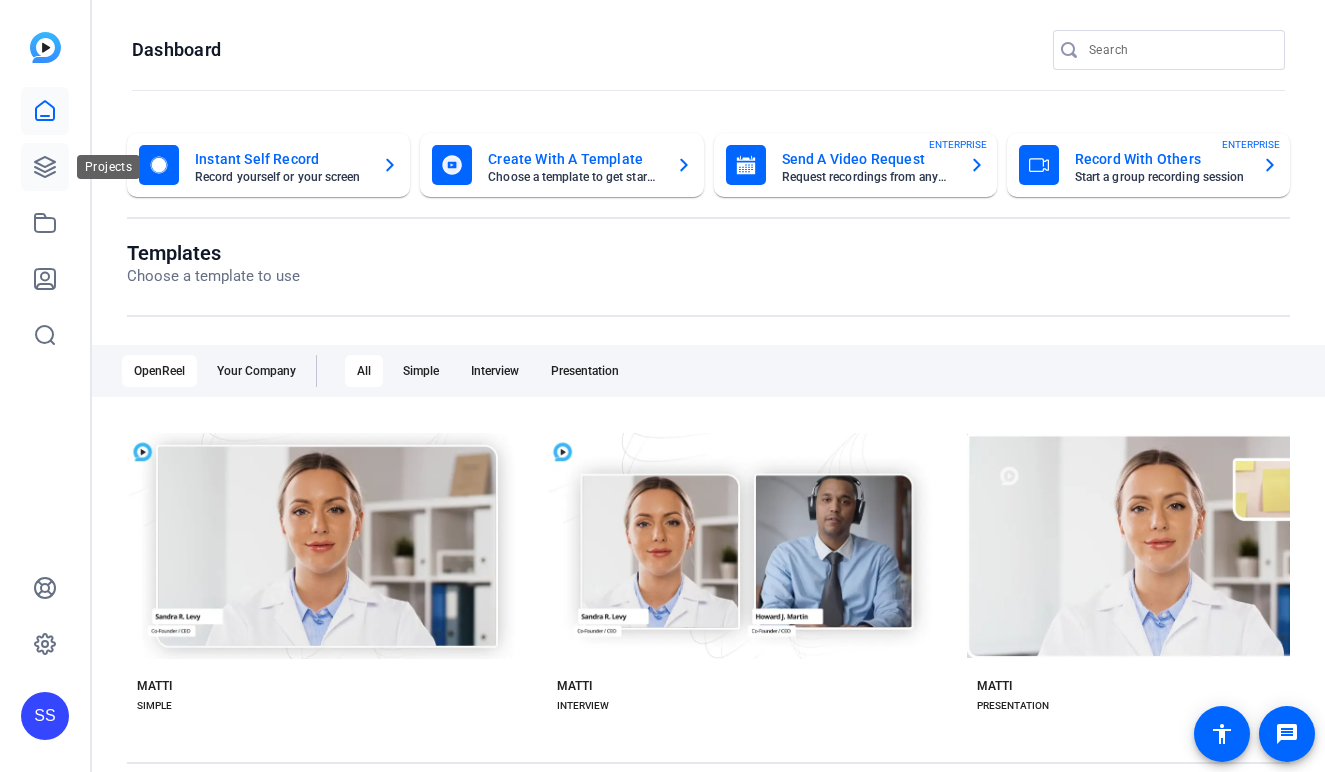 click 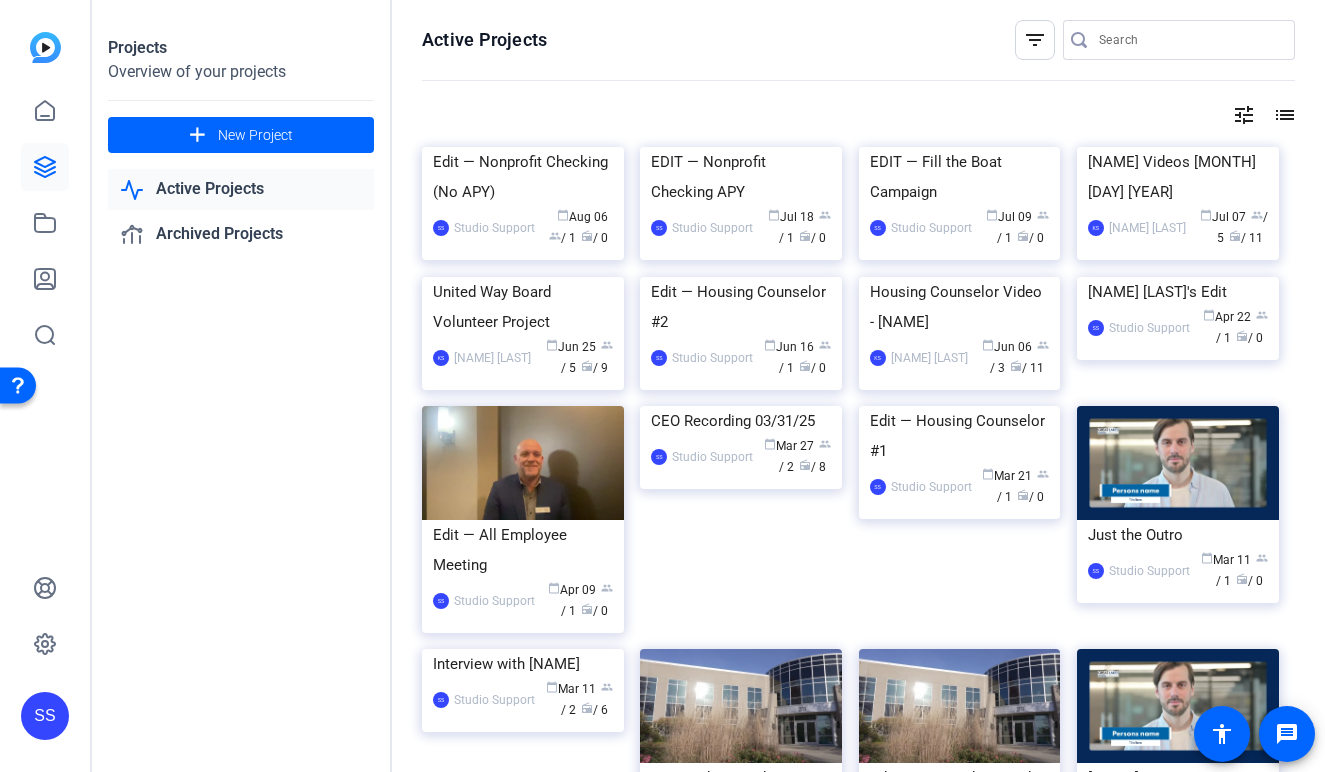 click on "SS" 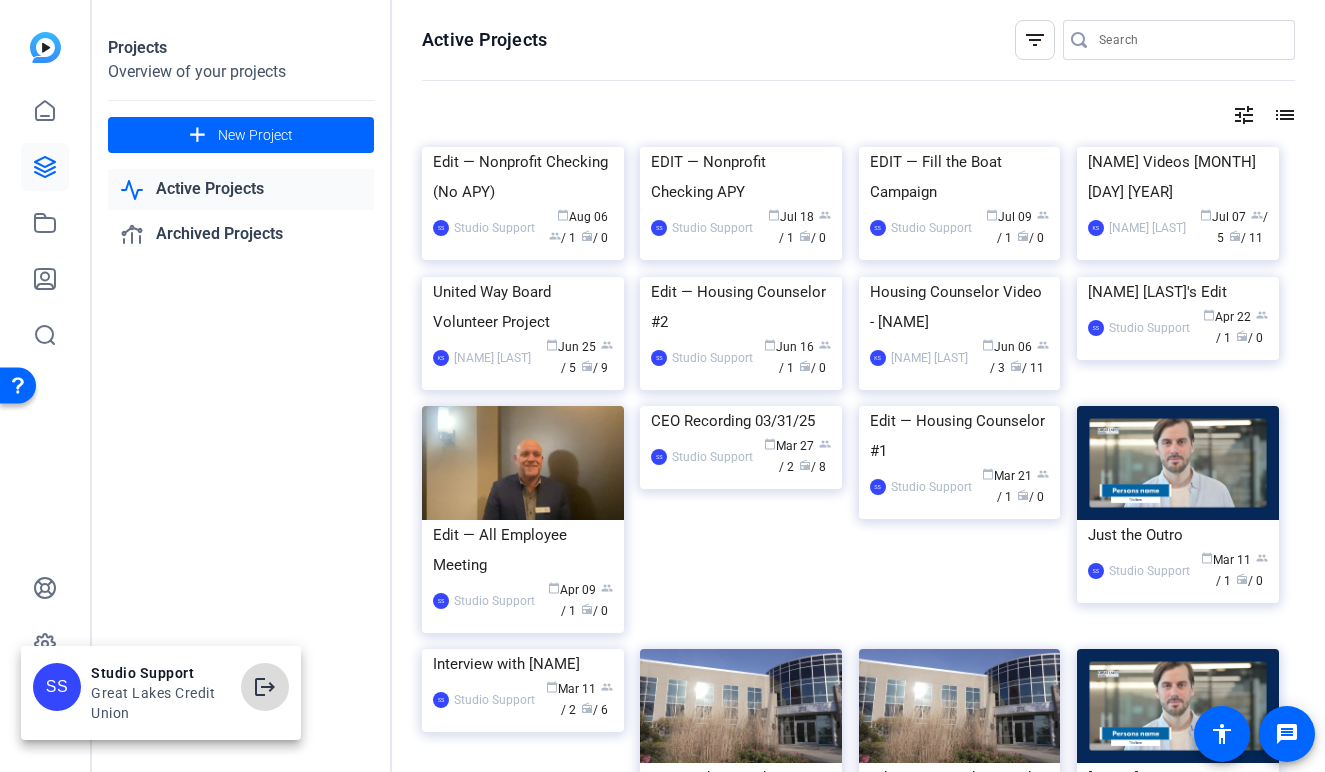click at bounding box center (265, 687) 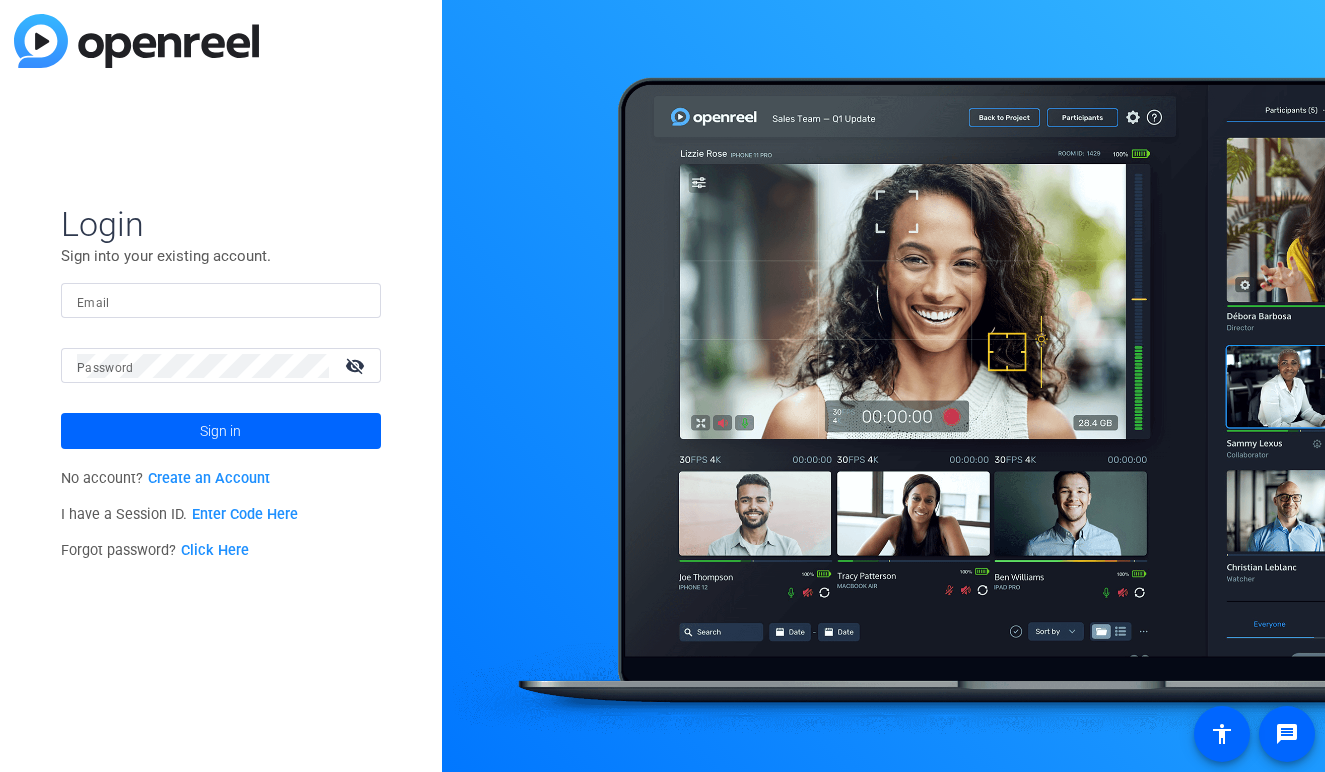 scroll, scrollTop: 0, scrollLeft: 0, axis: both 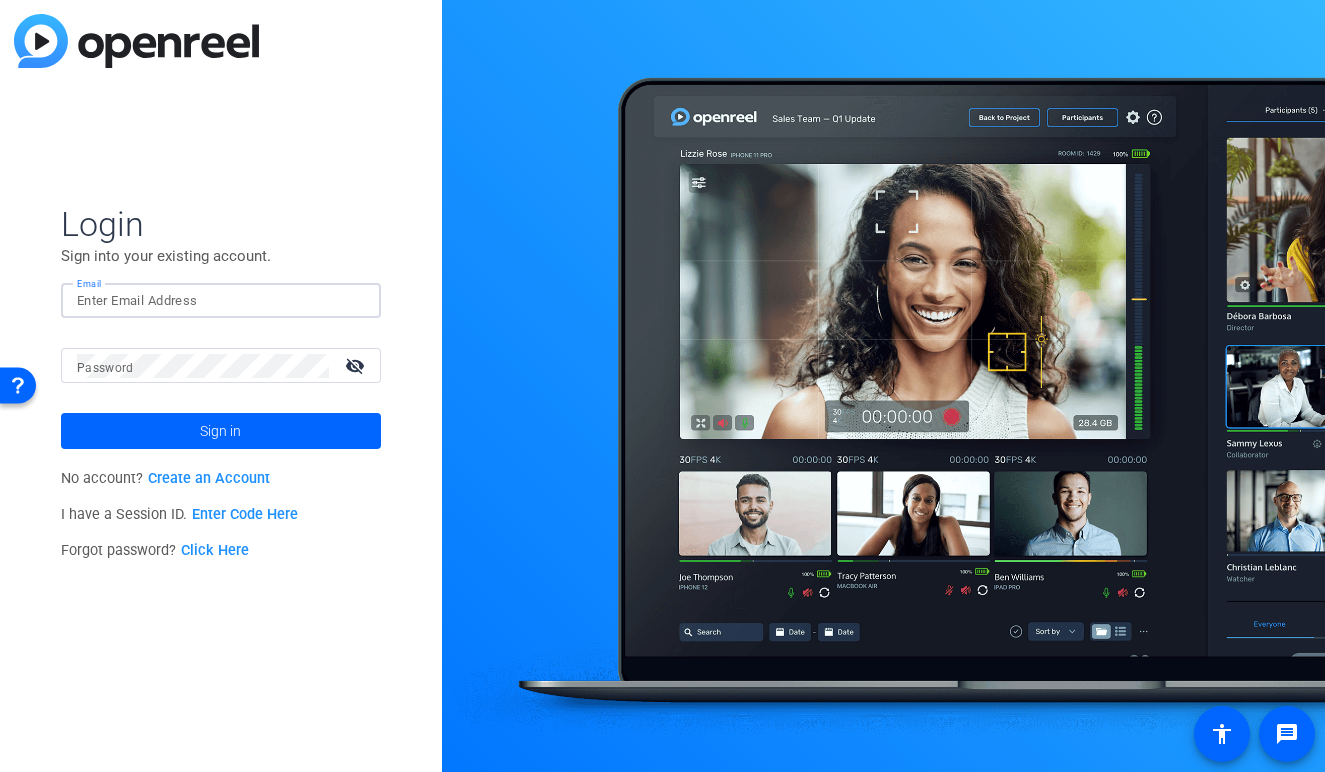 click 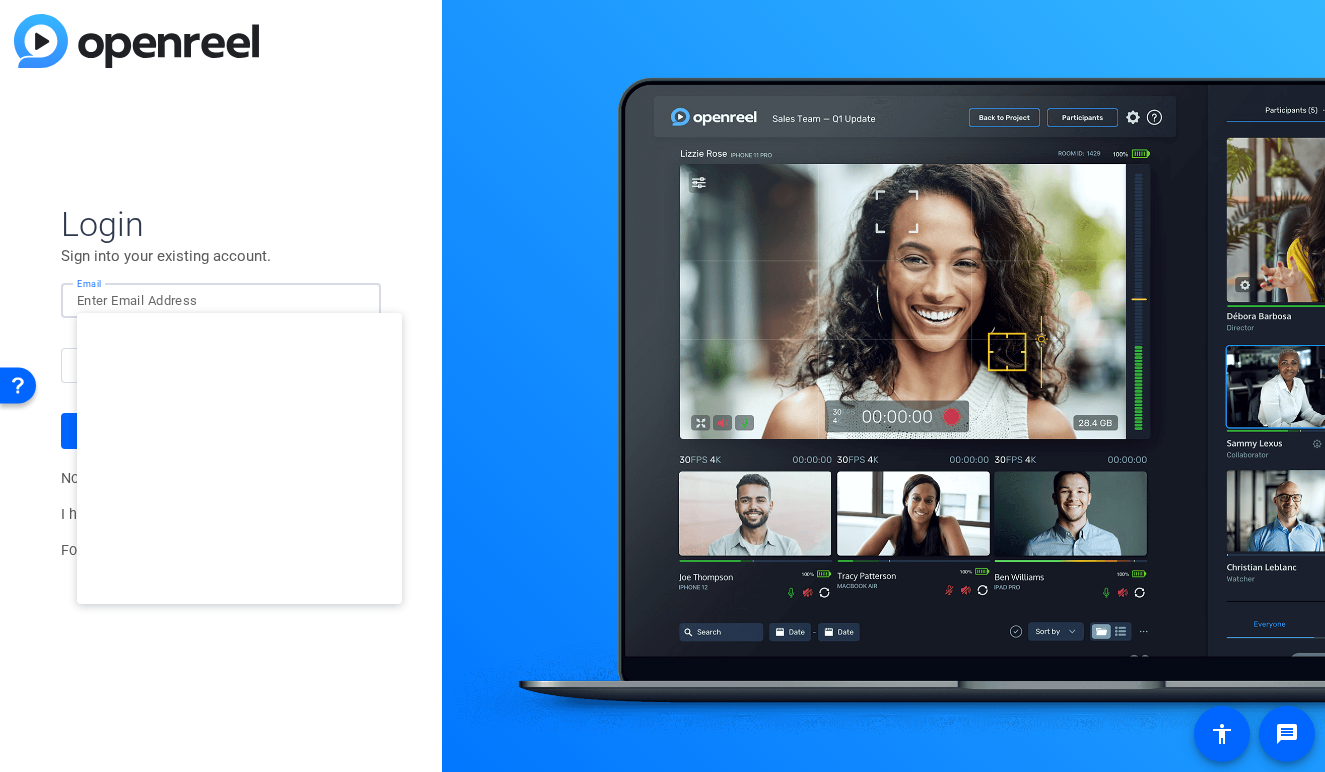type on "studiosupport+1@openreel.com" 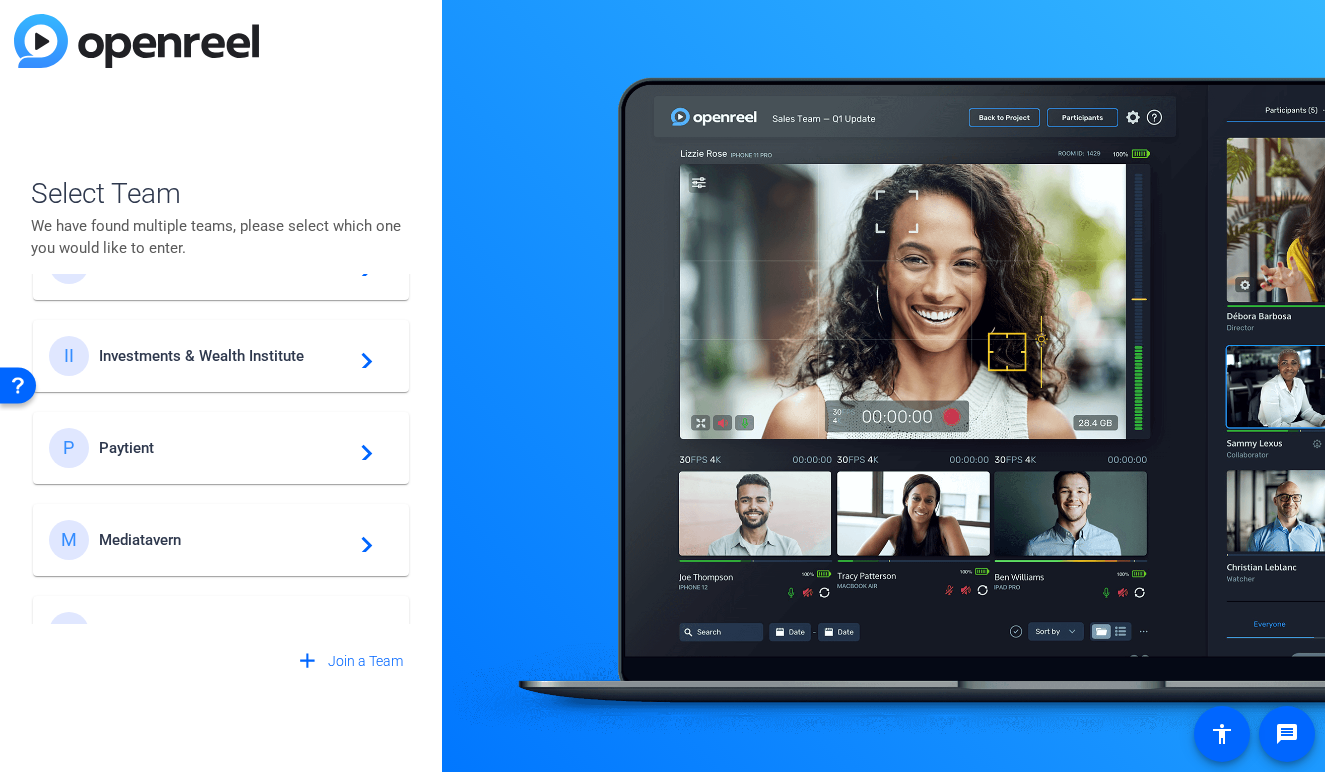 scroll, scrollTop: 942, scrollLeft: 0, axis: vertical 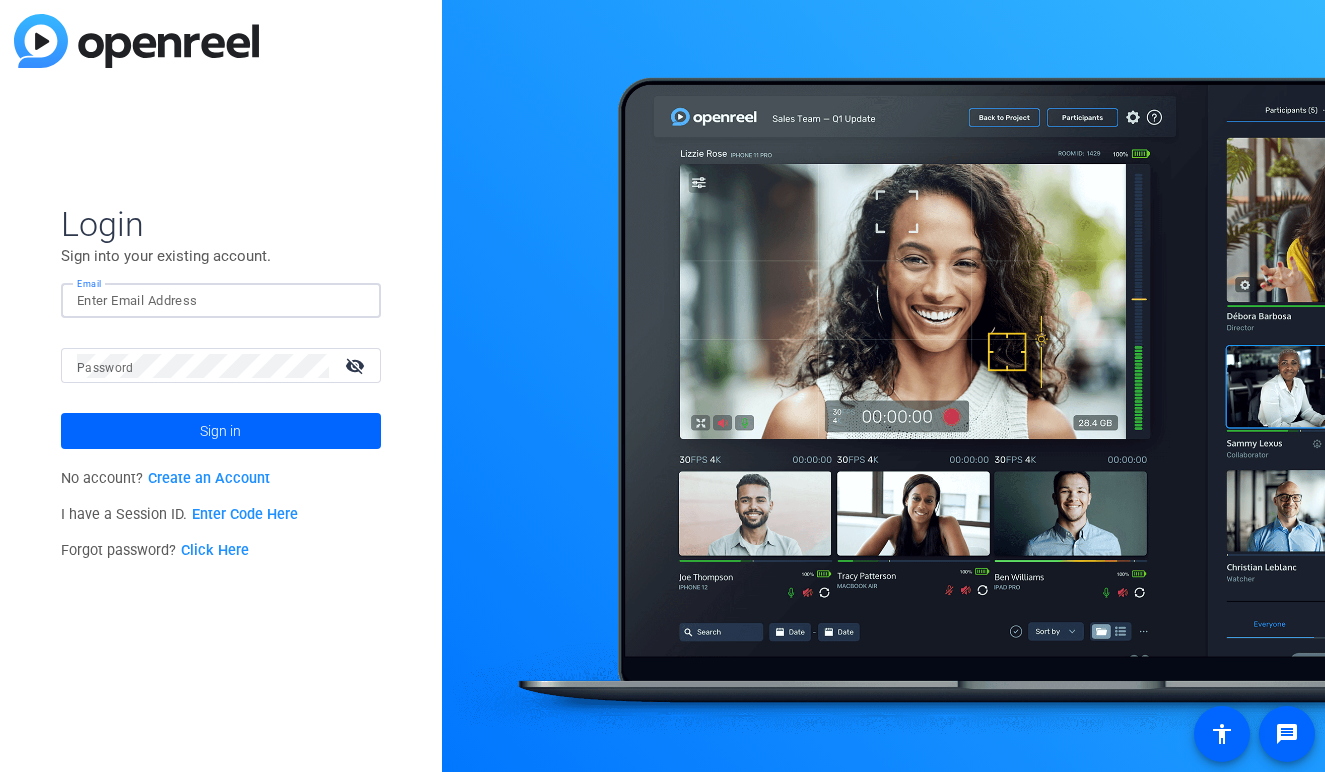 click 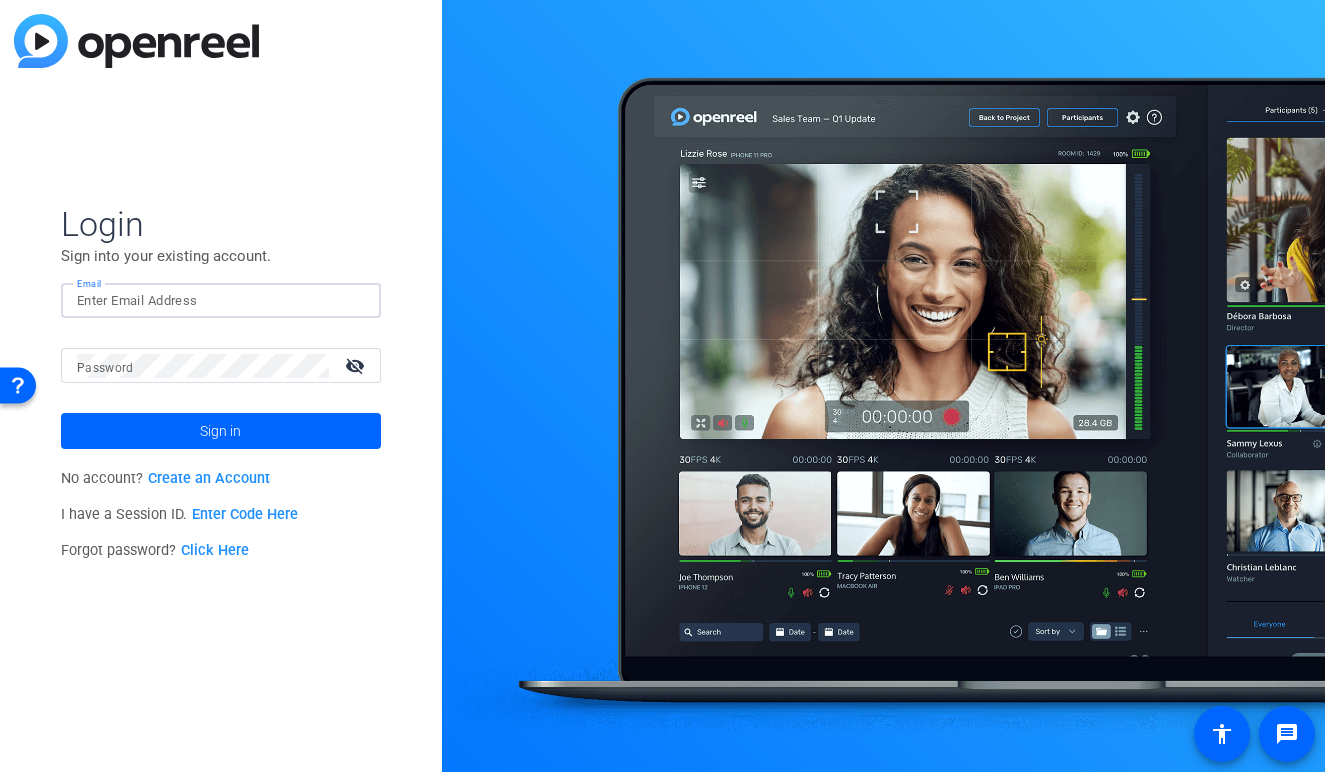 type on "[EMAIL]" 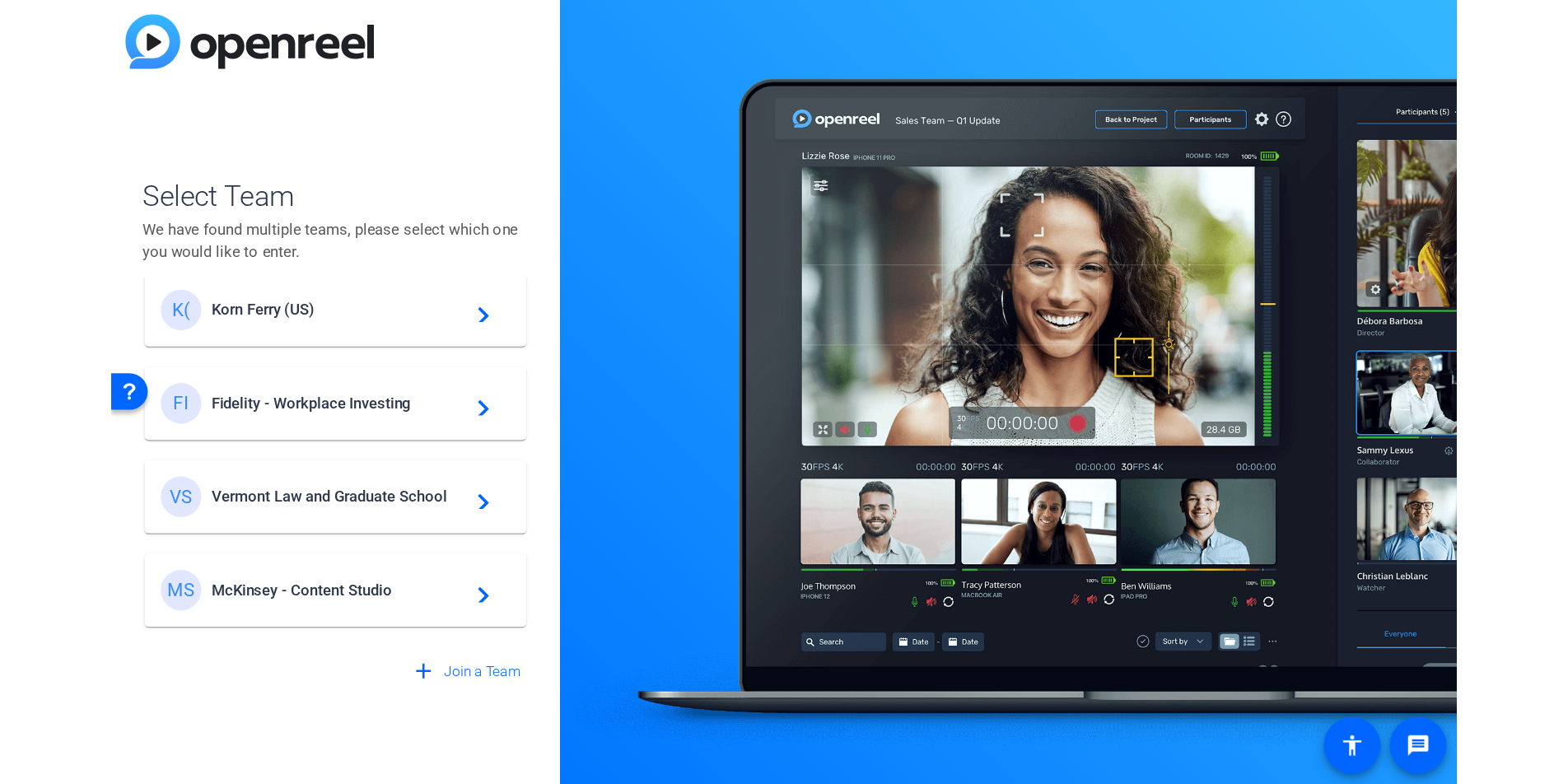 scroll, scrollTop: 343, scrollLeft: 0, axis: vertical 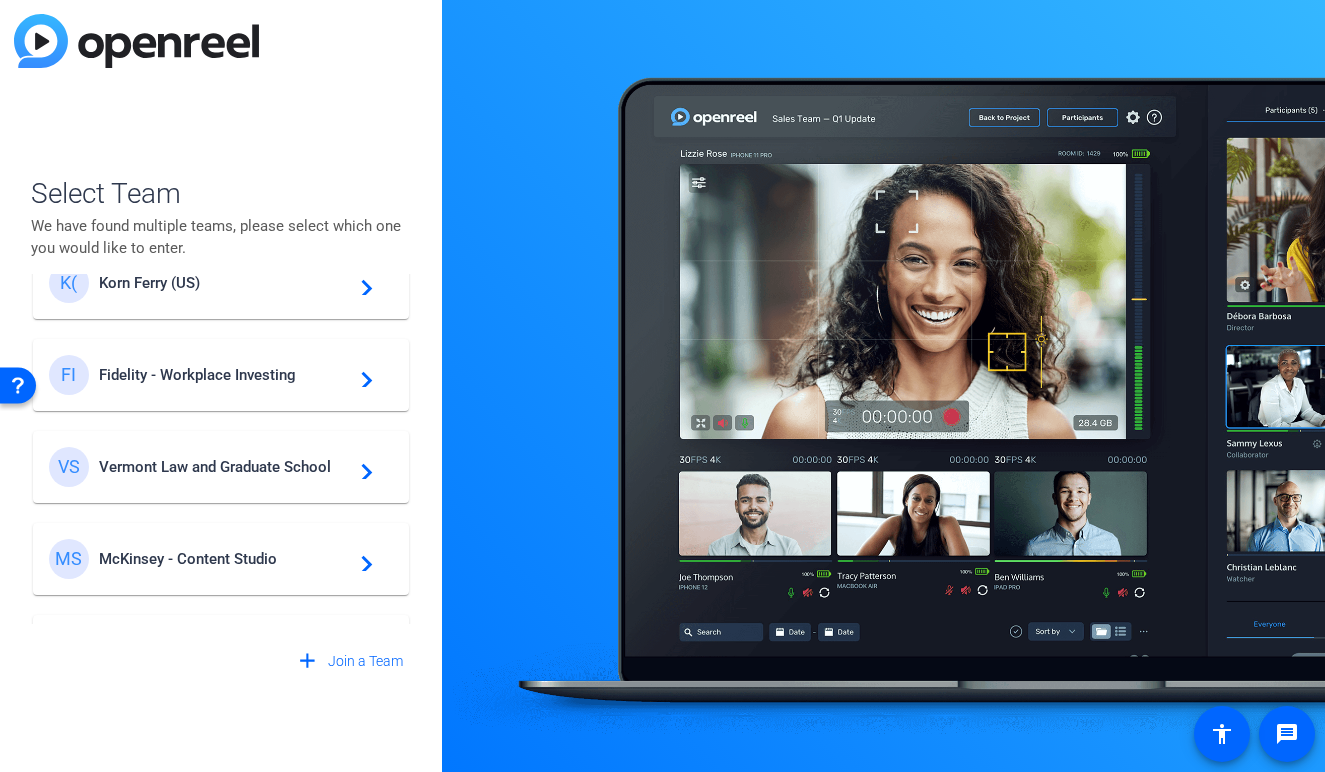 click on "Vermont Law and Graduate School" 